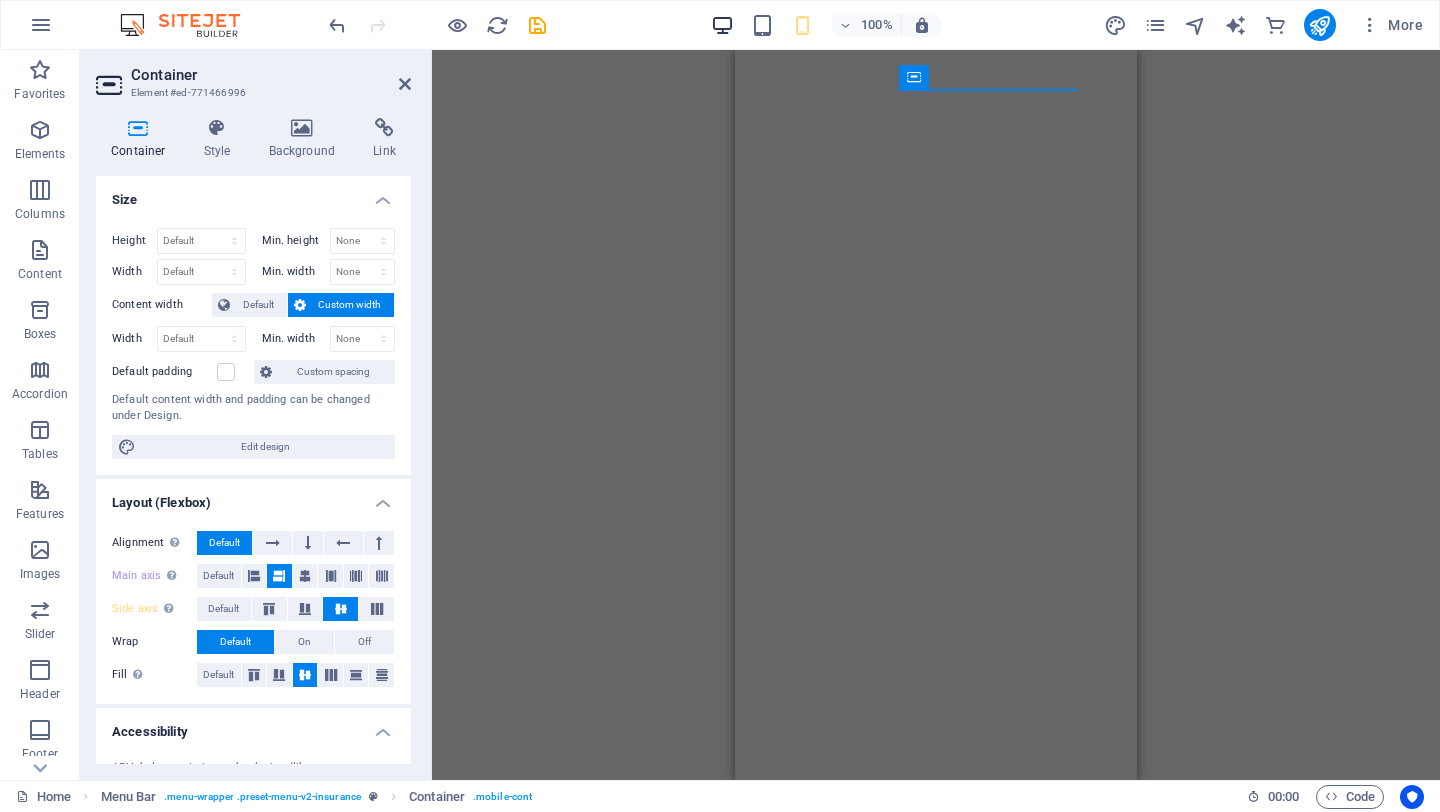 scroll, scrollTop: 0, scrollLeft: 0, axis: both 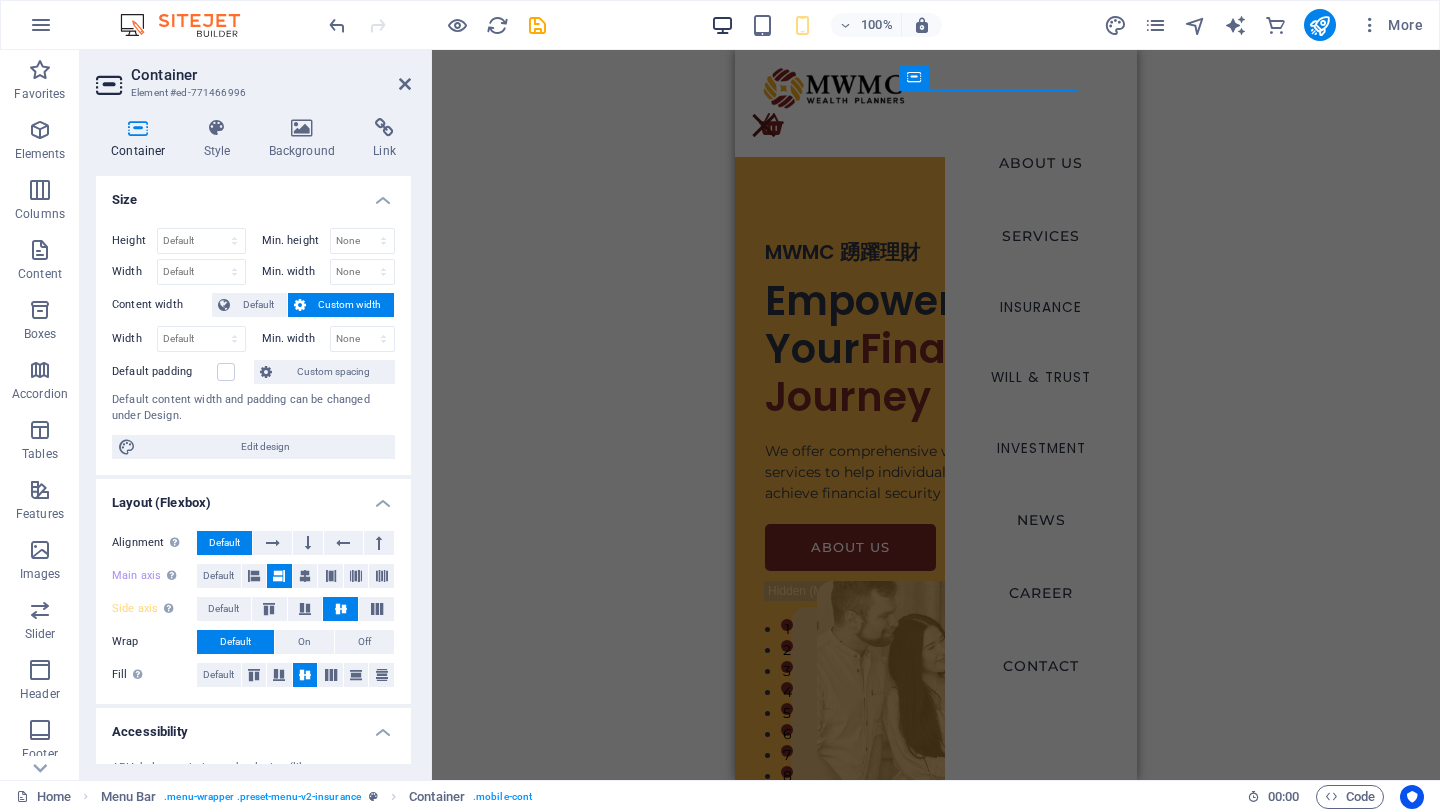 click at bounding box center (722, 25) 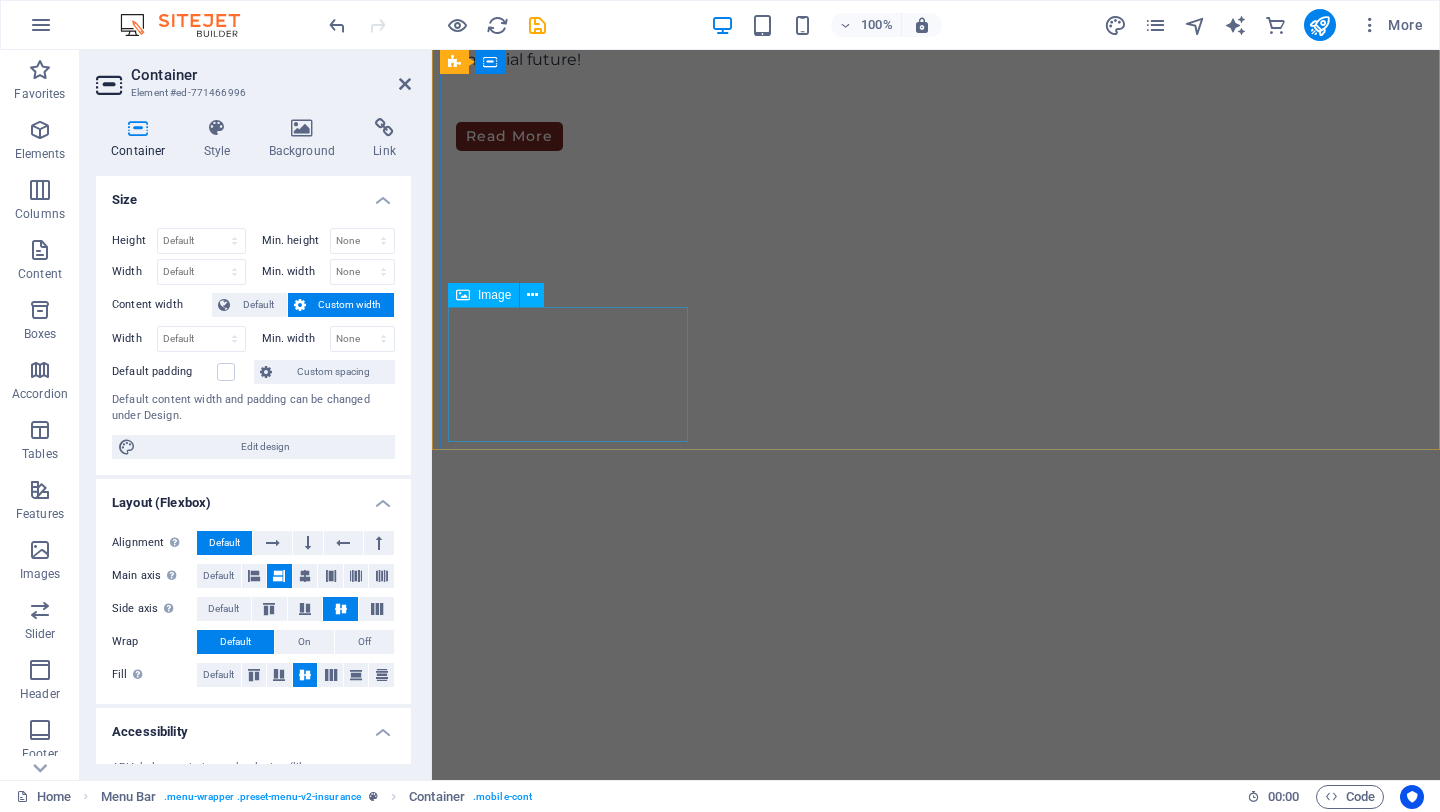 scroll, scrollTop: 5364, scrollLeft: 0, axis: vertical 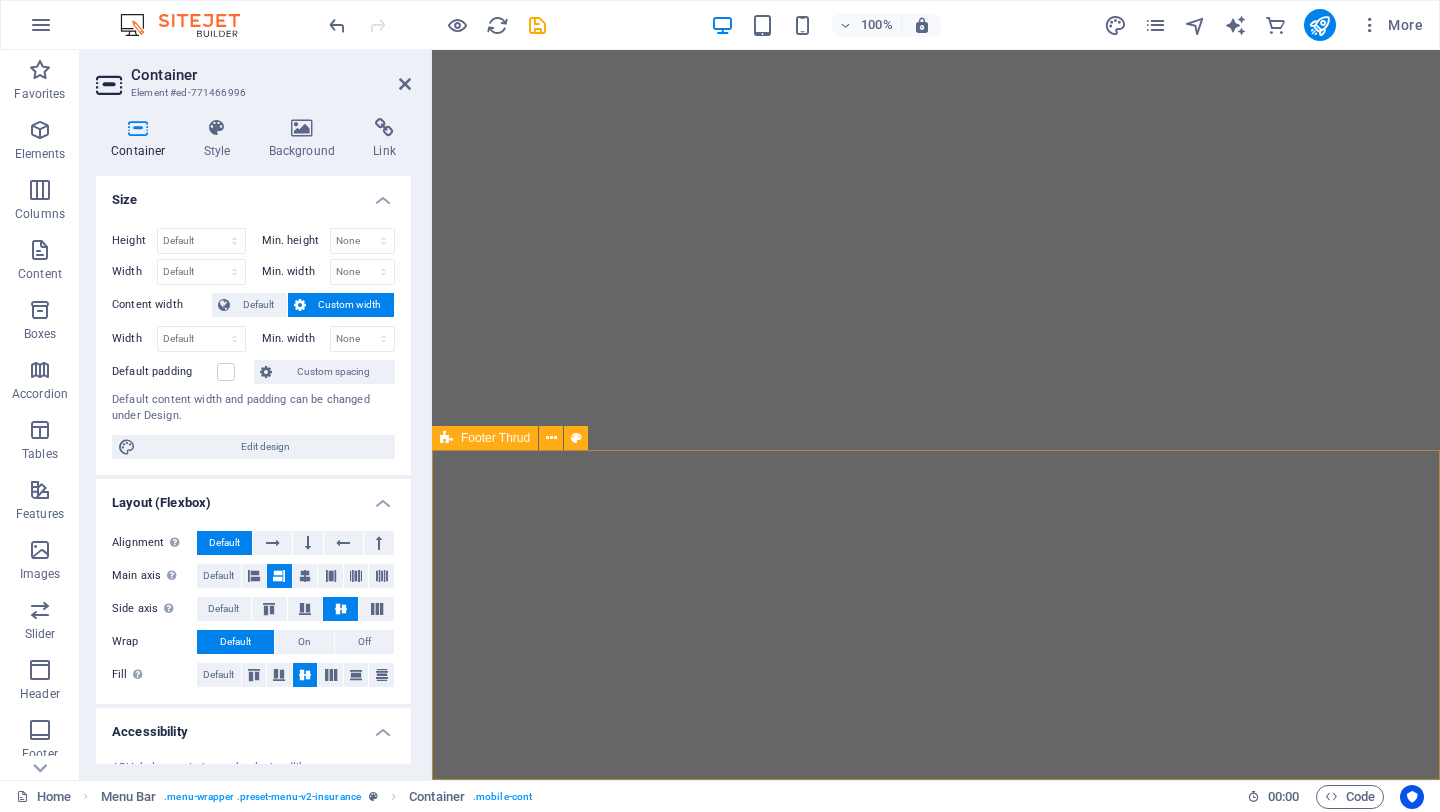 click on "About Us Find an advisor Career Contact Our Services Insurance solutions Investment planning Estate Planning Advisor login e-Partner login REP login PDA login   Privacy Policy          Disclaimer  2025 MWMC Wealth Planners.  All rights reserved." at bounding box center (936, 4869) 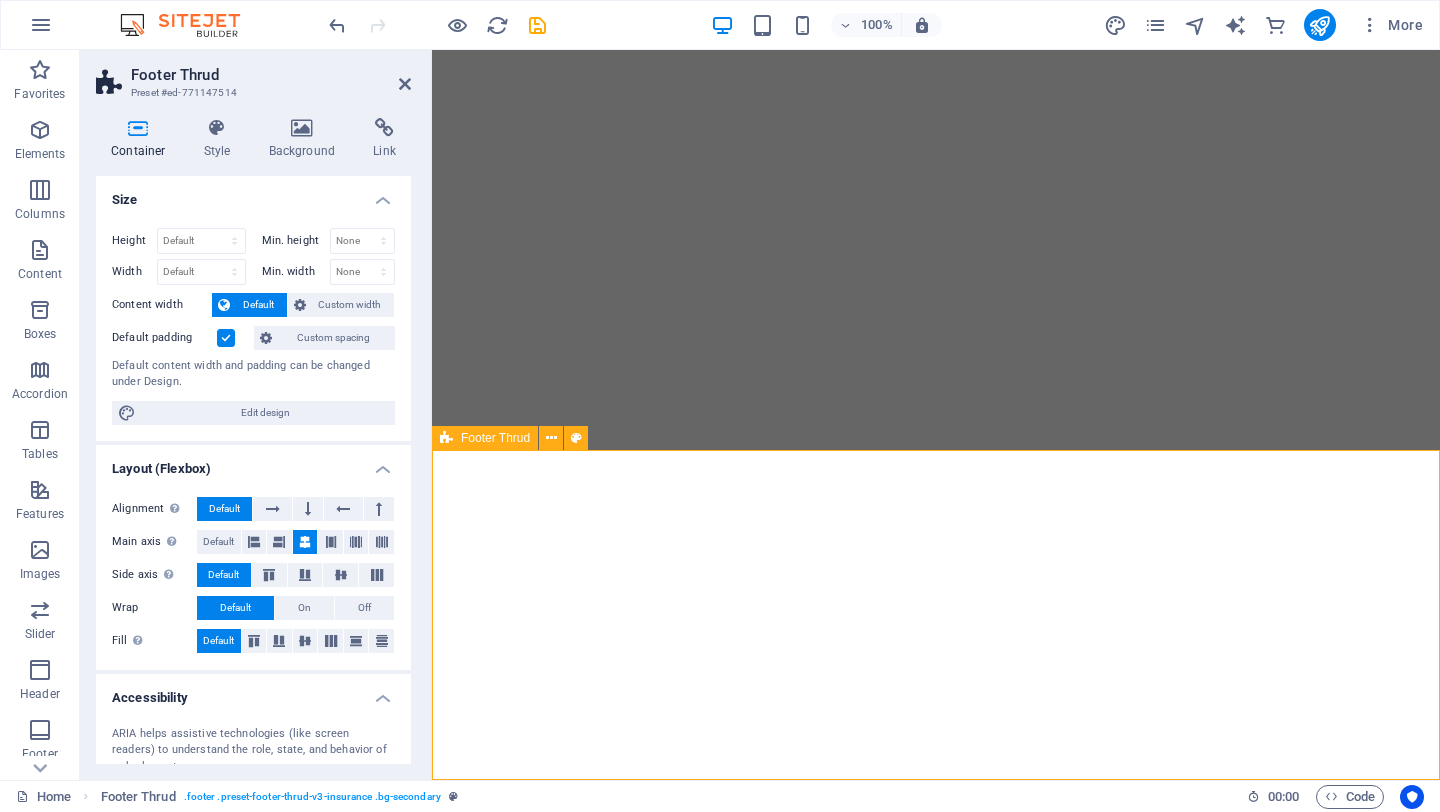 click on "About Us Find an advisor Career Contact Our Services Insurance solutions Investment planning Estate Planning Advisor login e-Partner login REP login PDA login   Privacy Policy          Disclaimer  2025 MWMC Wealth Planners.  All rights reserved." at bounding box center (936, 4869) 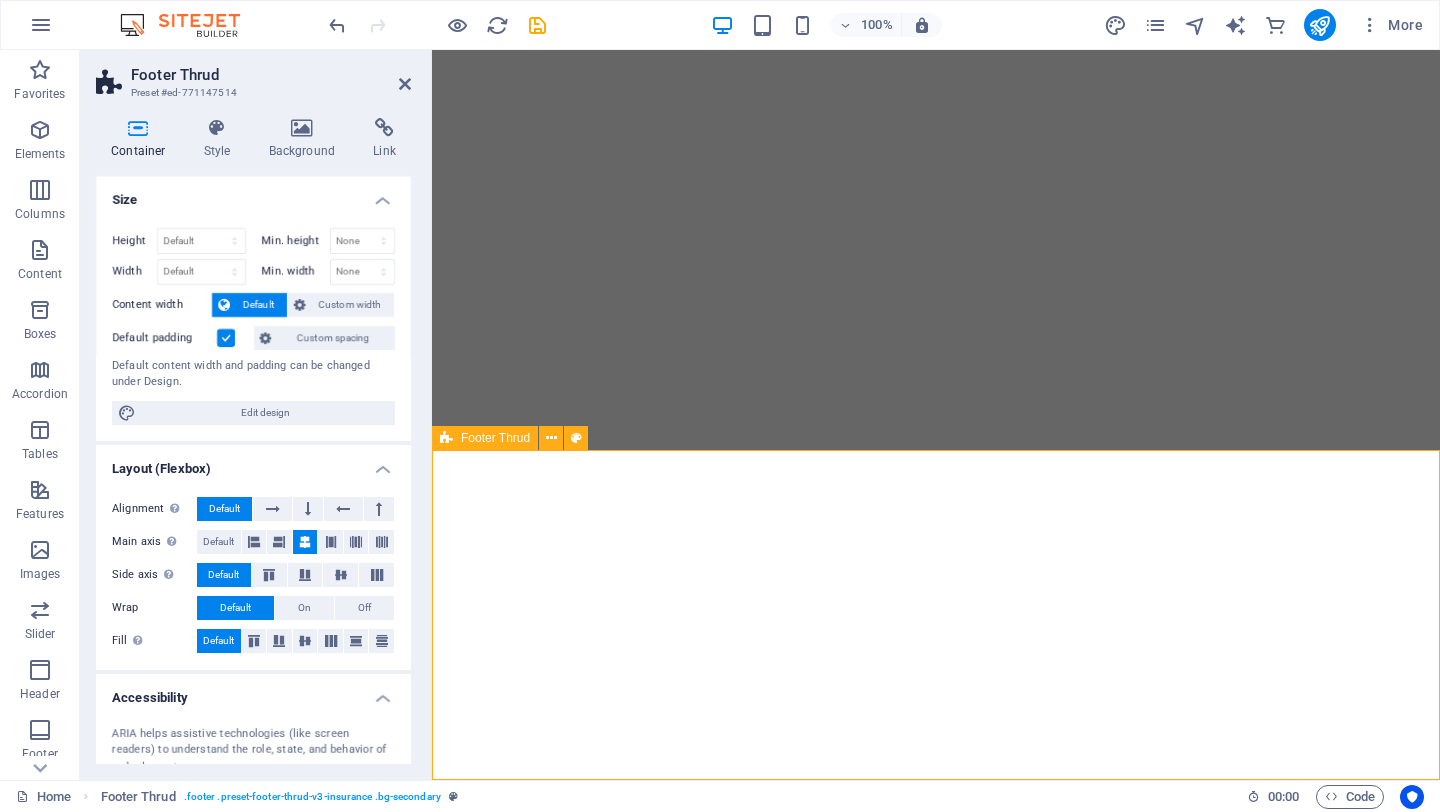 click on "About Us Find an advisor Career Contact Our Services Insurance solutions Investment planning Estate Planning Advisor login e-Partner login REP login PDA login   Privacy Policy          Disclaimer  2025 MWMC Wealth Planners.  All rights reserved." at bounding box center [936, 4869] 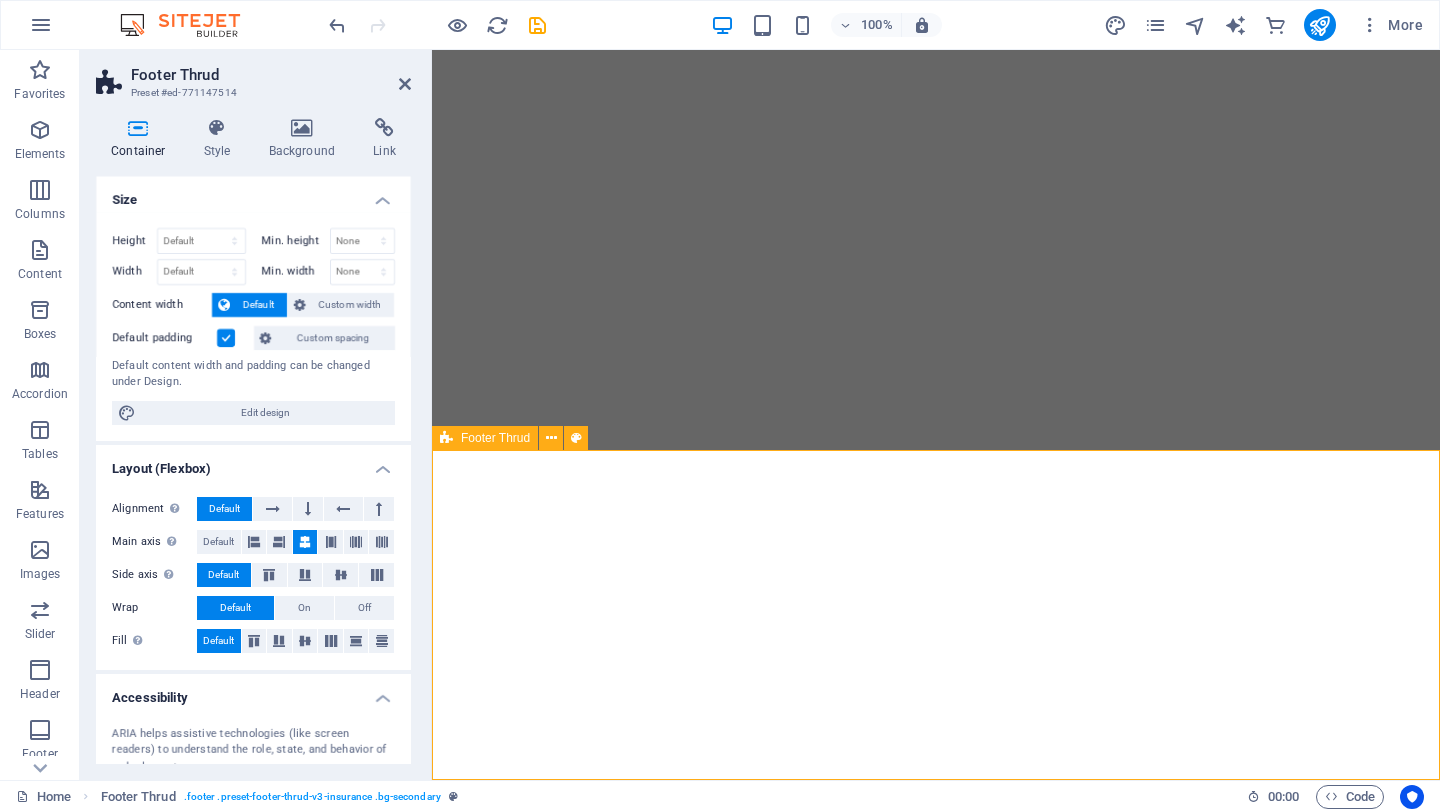 click on "About Us Find an advisor Career Contact Our Services Insurance solutions Investment planning Estate Planning Advisor login e-Partner login REP login PDA login   Privacy Policy          Disclaimer  2025 MWMC Wealth Planners.  All rights reserved." at bounding box center (936, 4869) 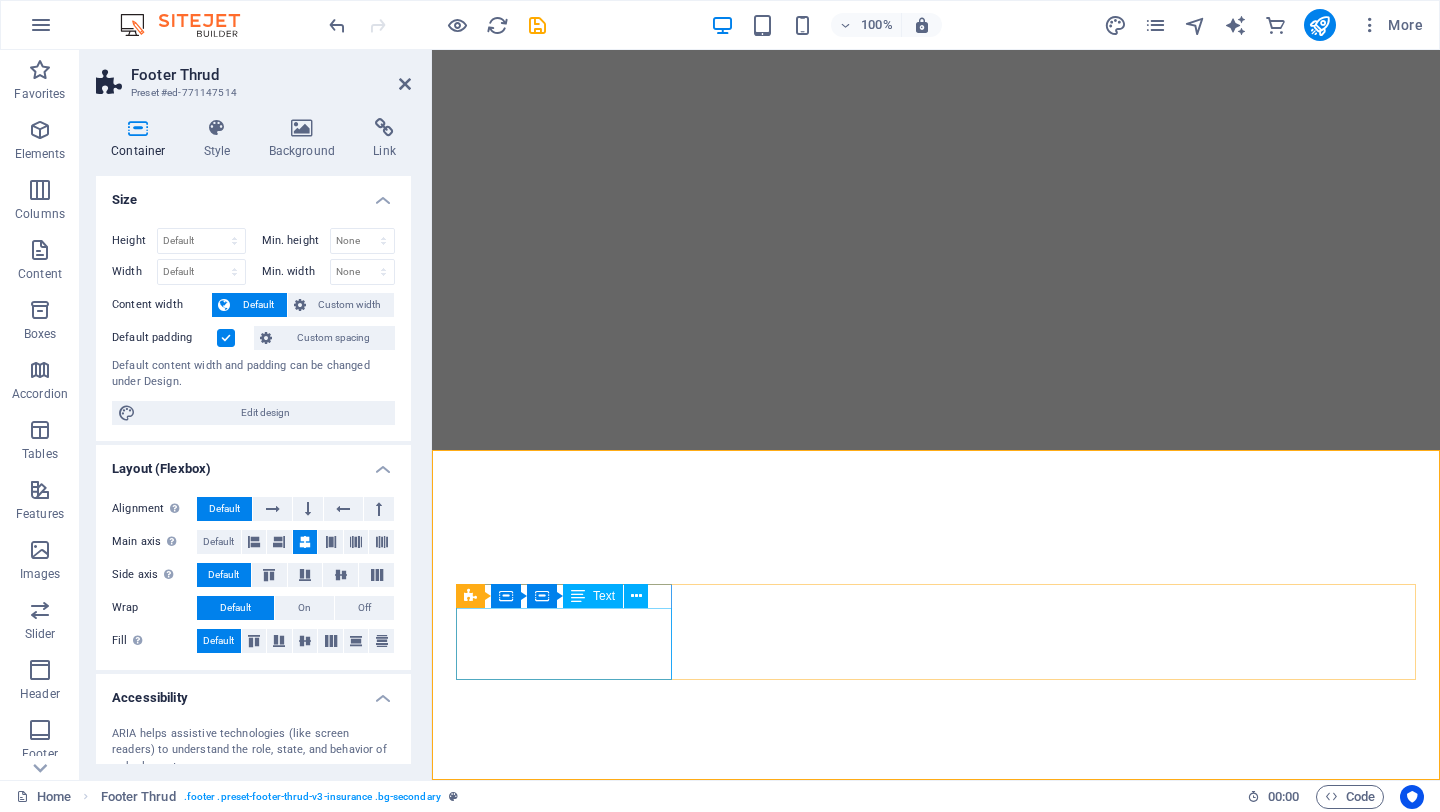 click on "Find an advisor Career Contact" at bounding box center [564, 4873] 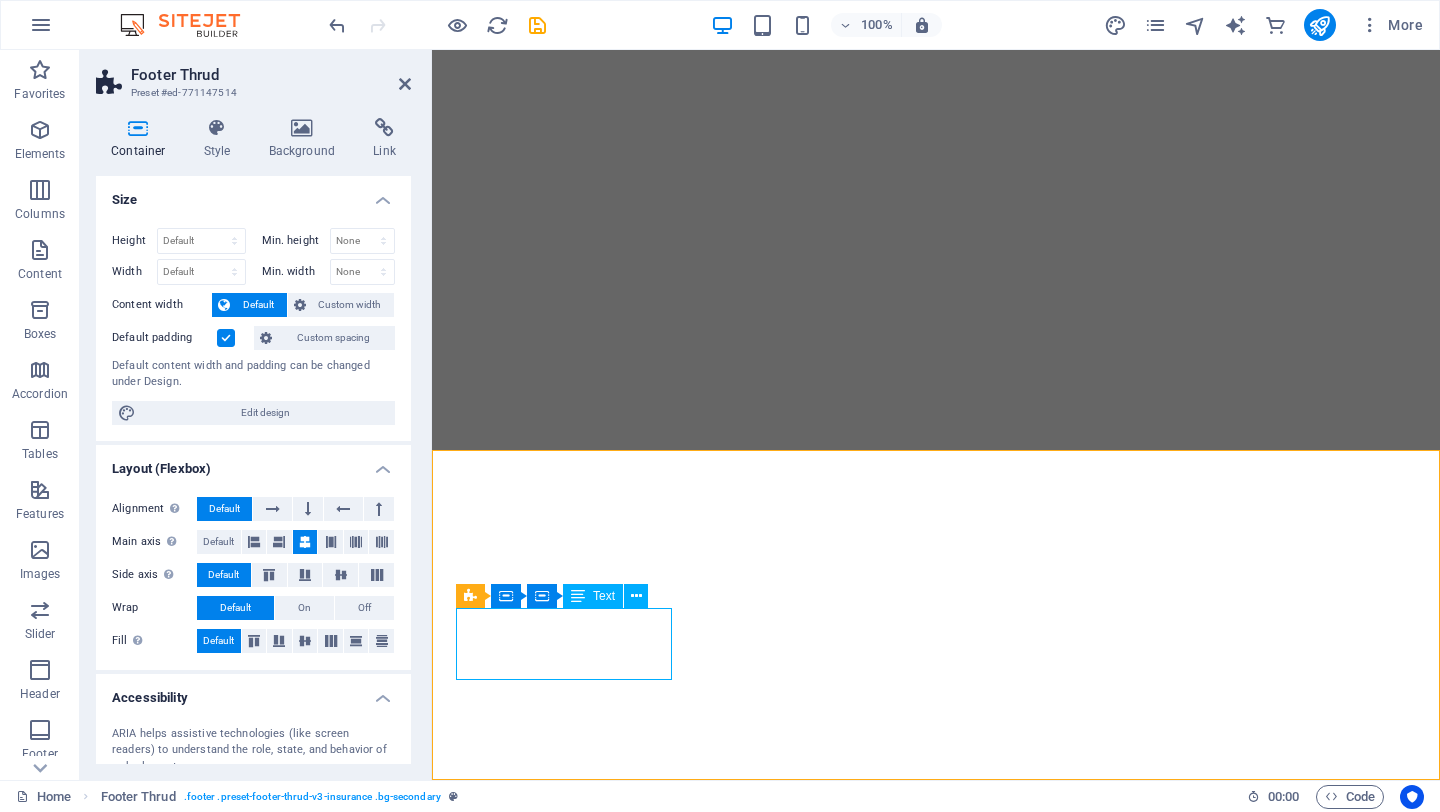 click on "Find an advisor Career Contact" at bounding box center [564, 4873] 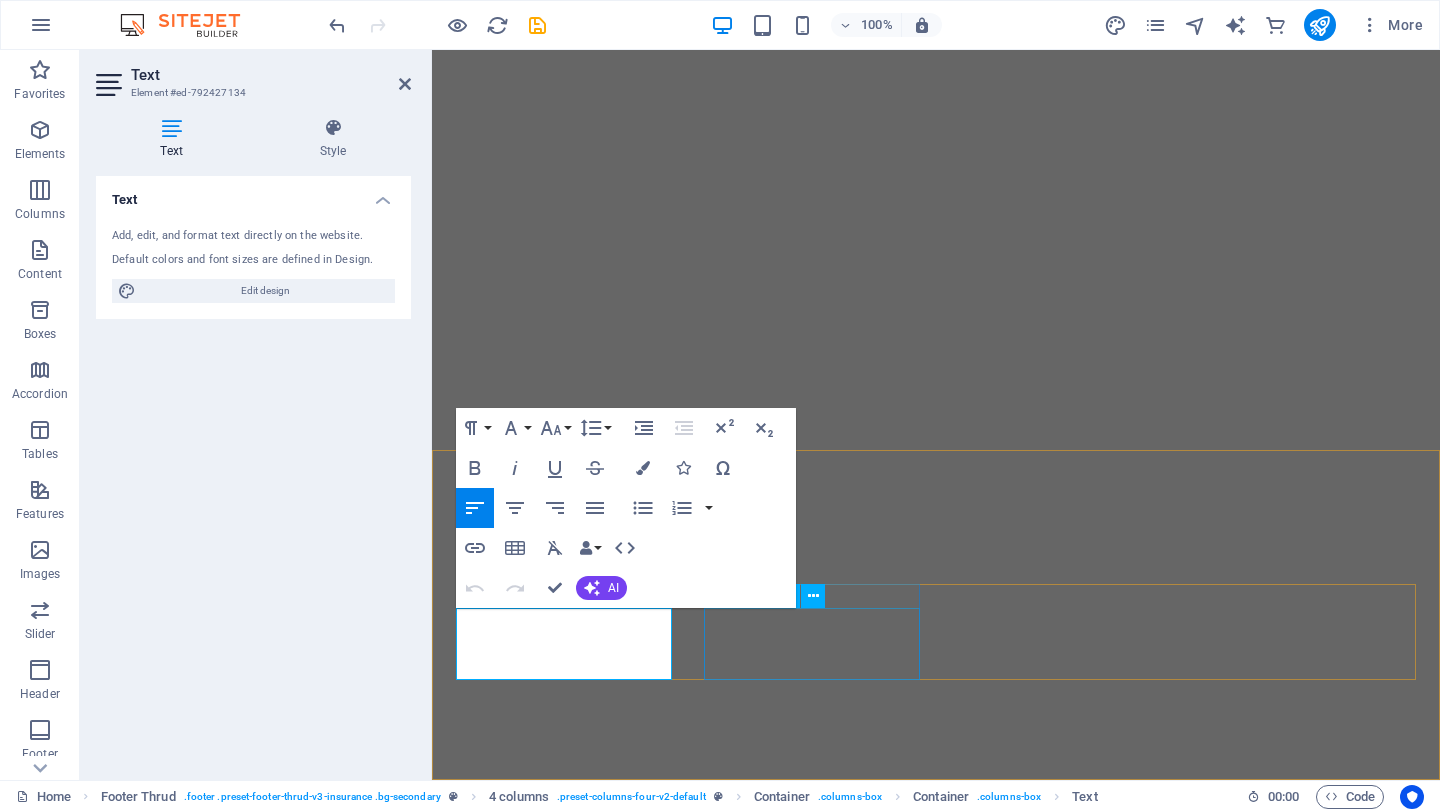 click on "Insurance solutions Investment planning Estate Planning" at bounding box center (564, 4985) 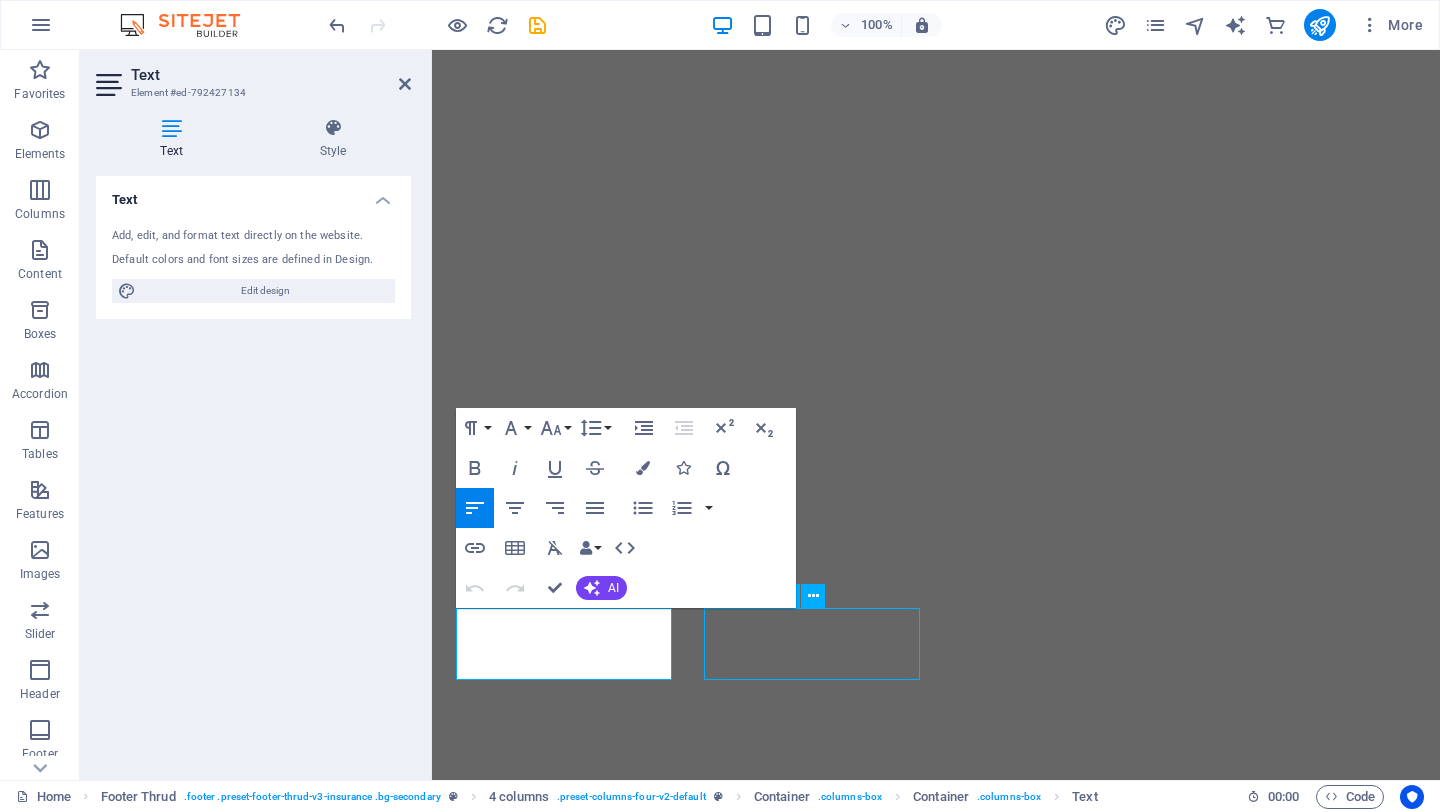 click on "Insurance solutions Investment planning Estate Planning" at bounding box center (564, 4985) 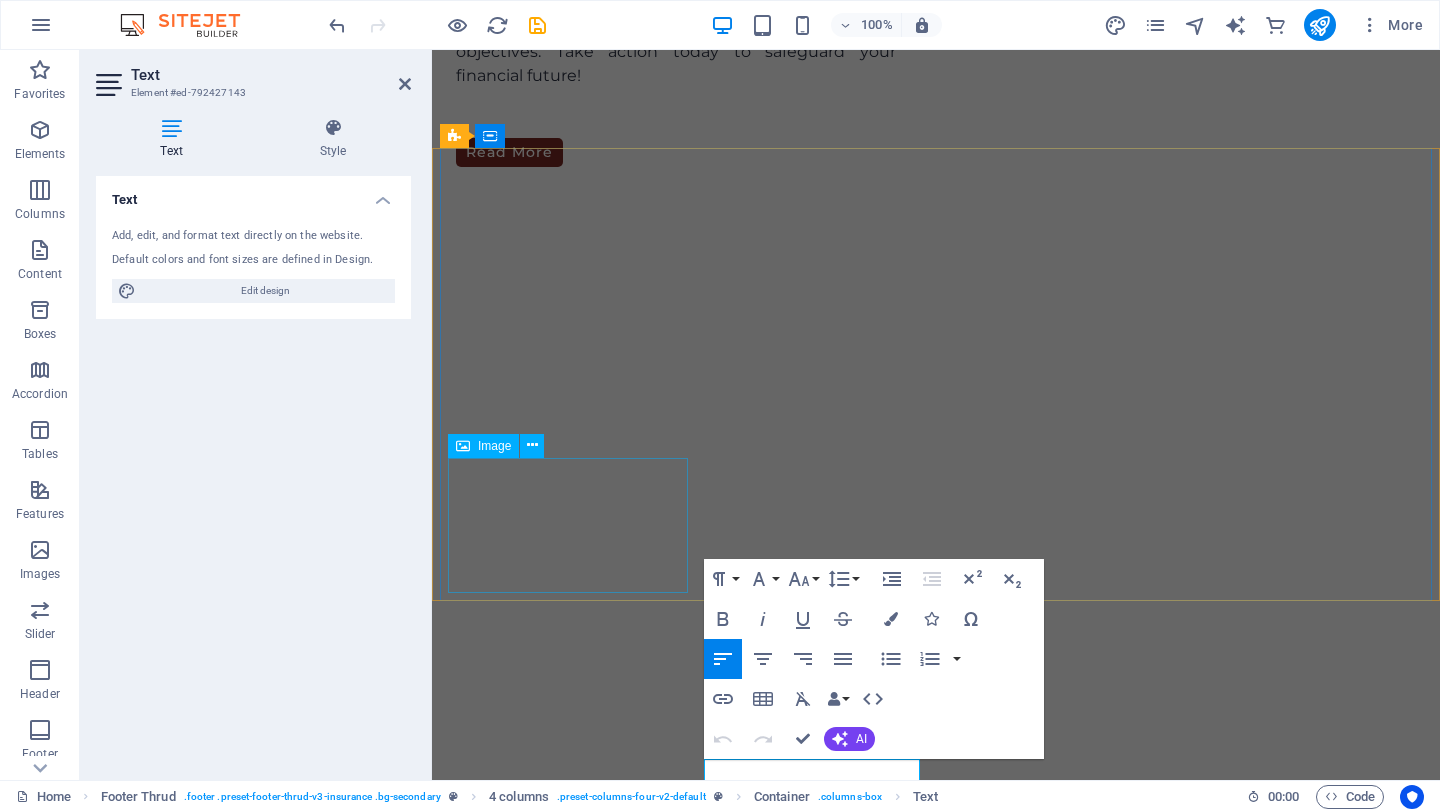 scroll, scrollTop: 5364, scrollLeft: 0, axis: vertical 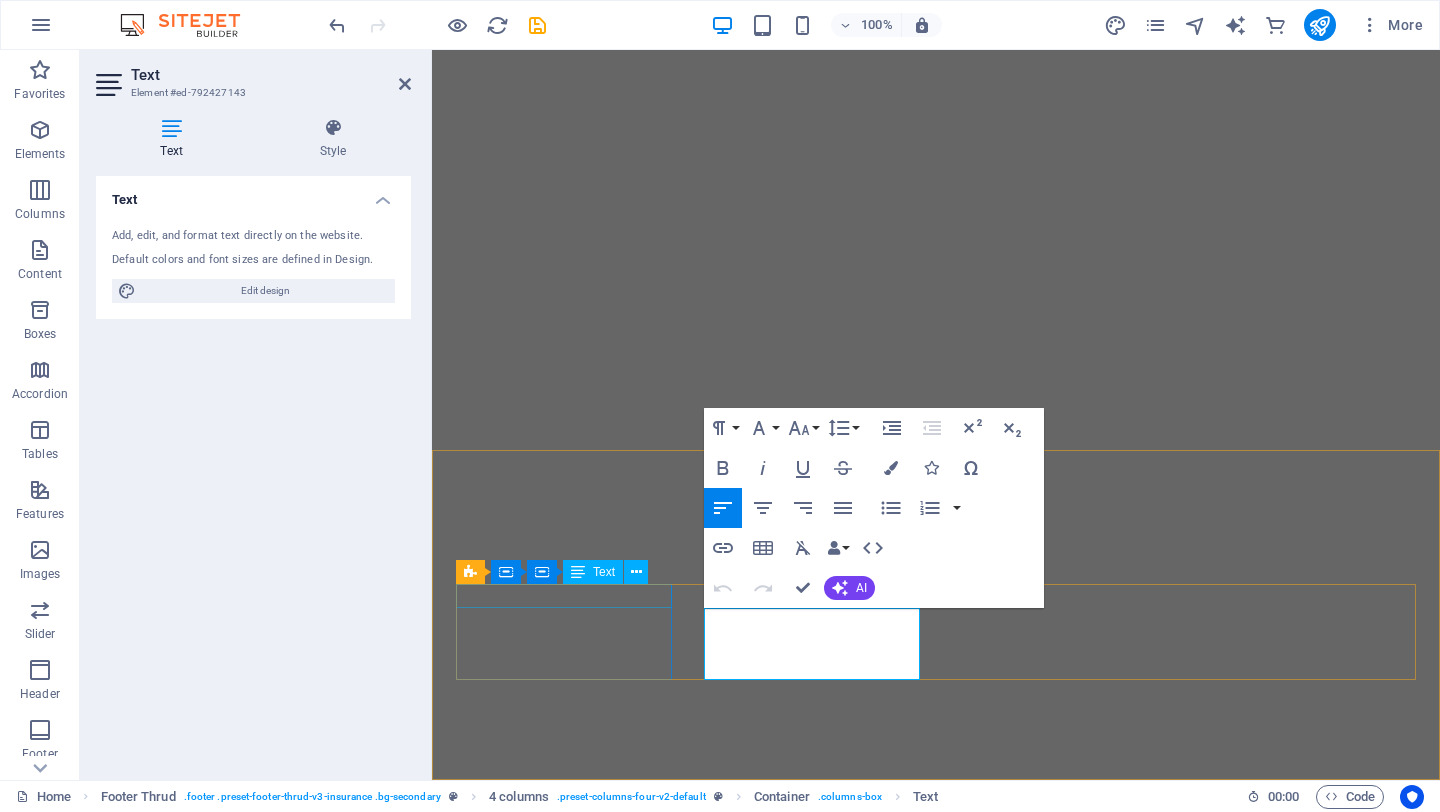 click on "About Us" at bounding box center (564, 4825) 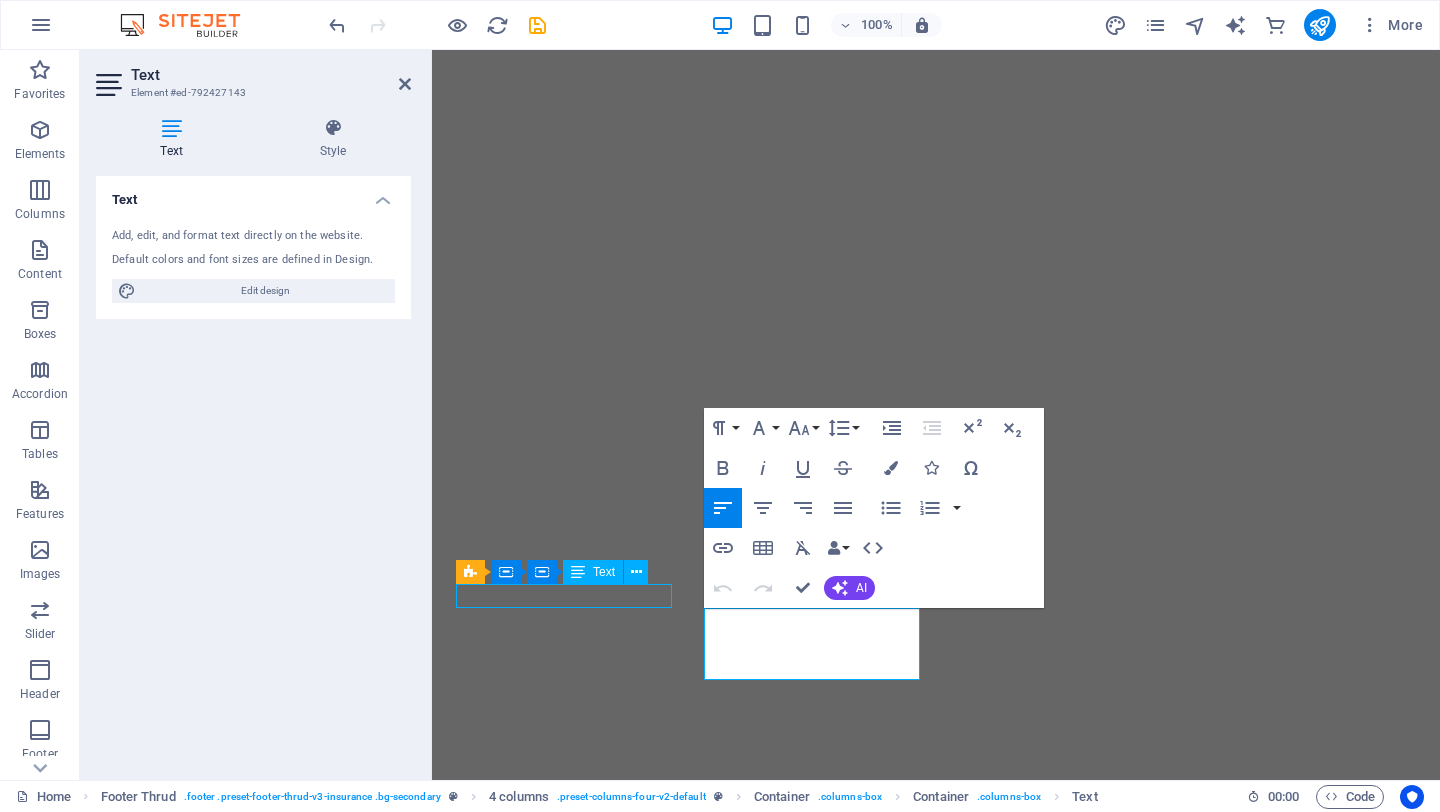 click on "About Us" at bounding box center [564, 4825] 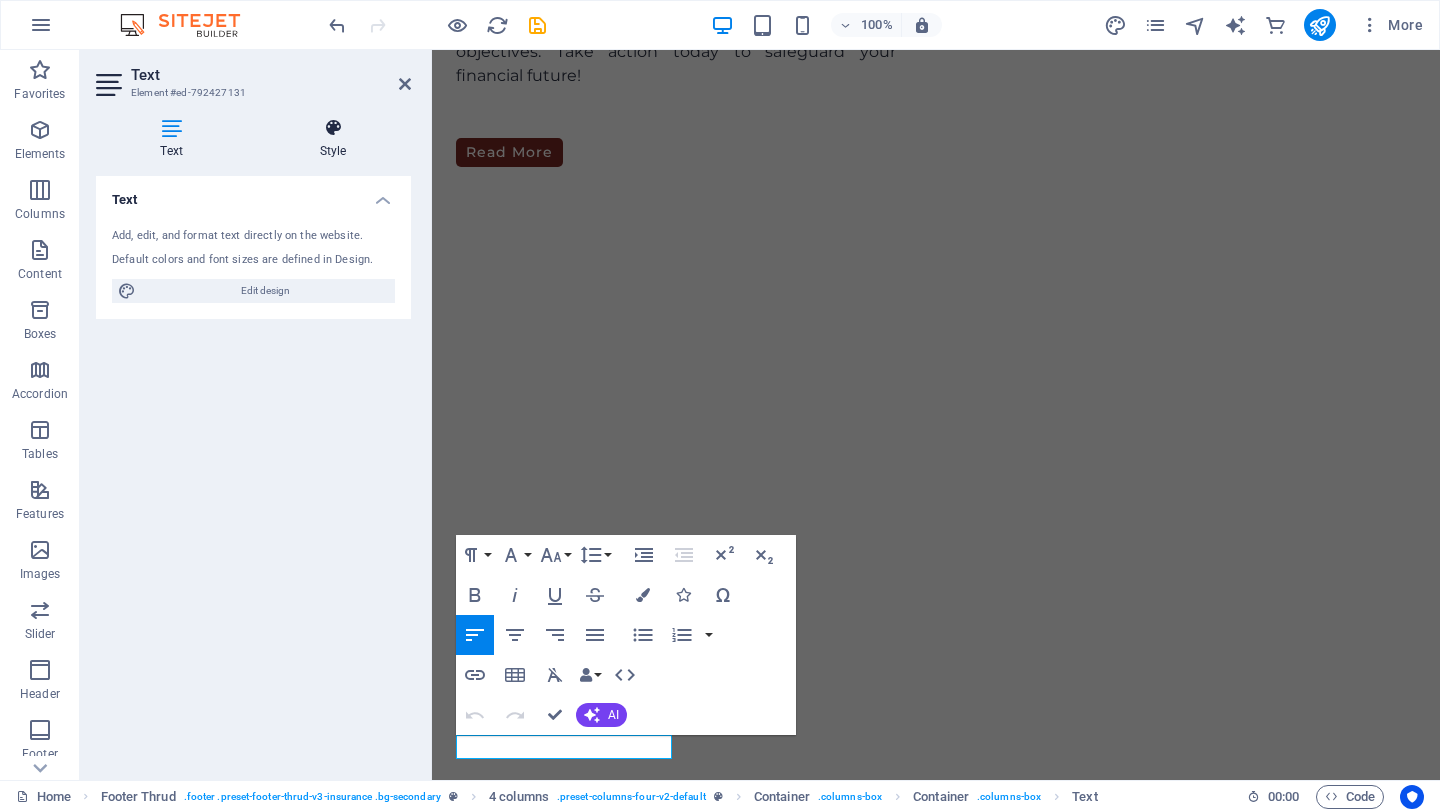 click at bounding box center [333, 128] 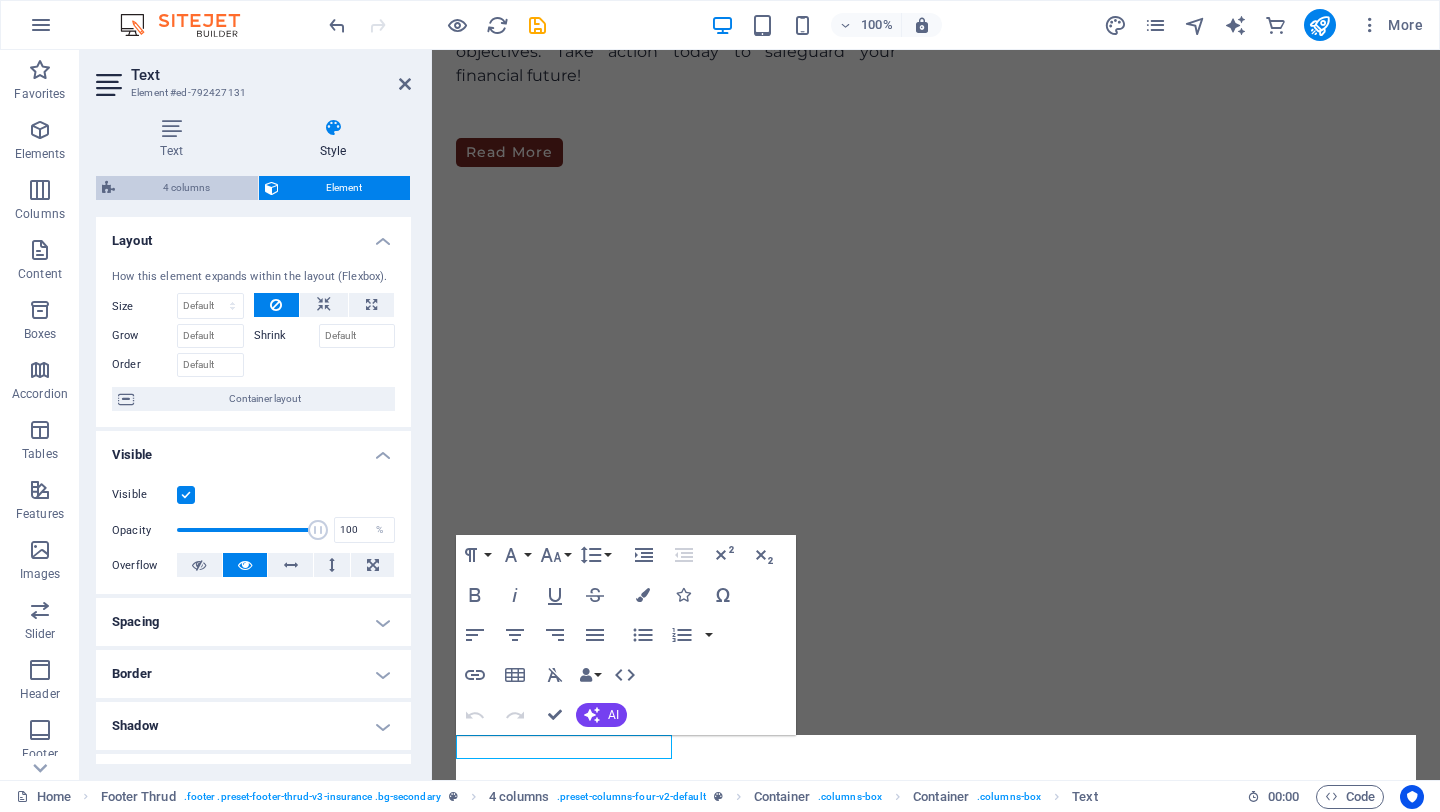 click on "4 columns" at bounding box center (186, 188) 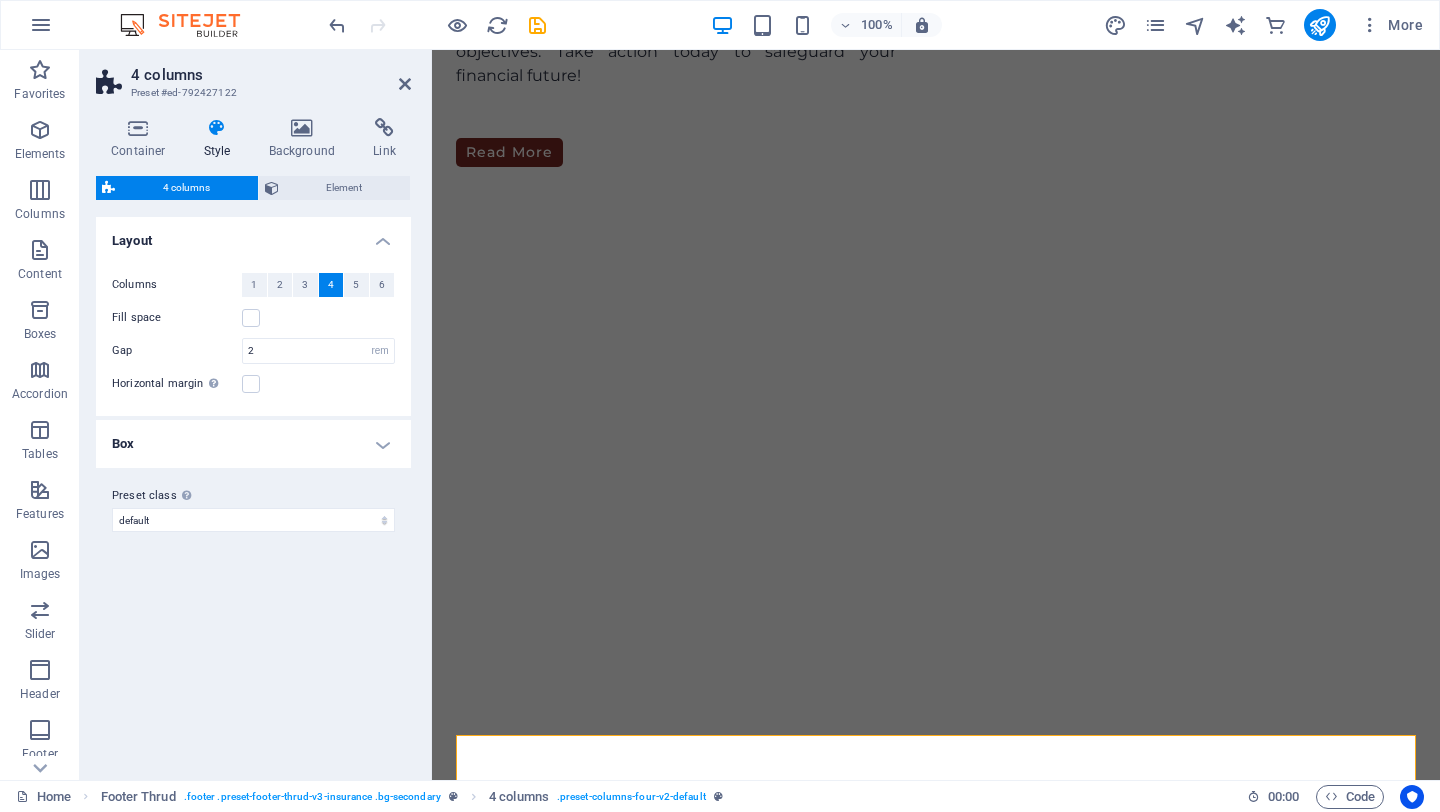 click on "Box" at bounding box center [253, 444] 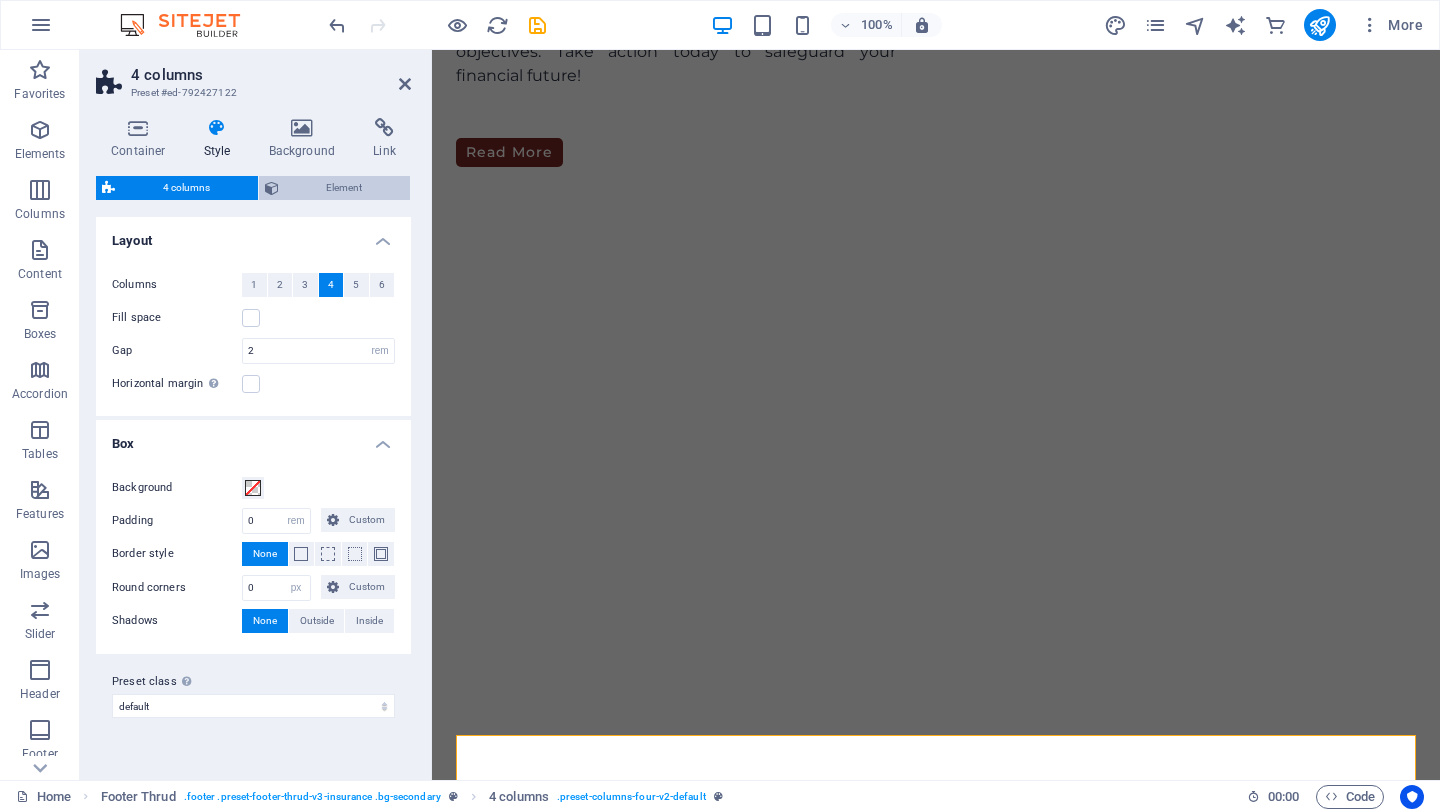 click on "Element" at bounding box center (345, 188) 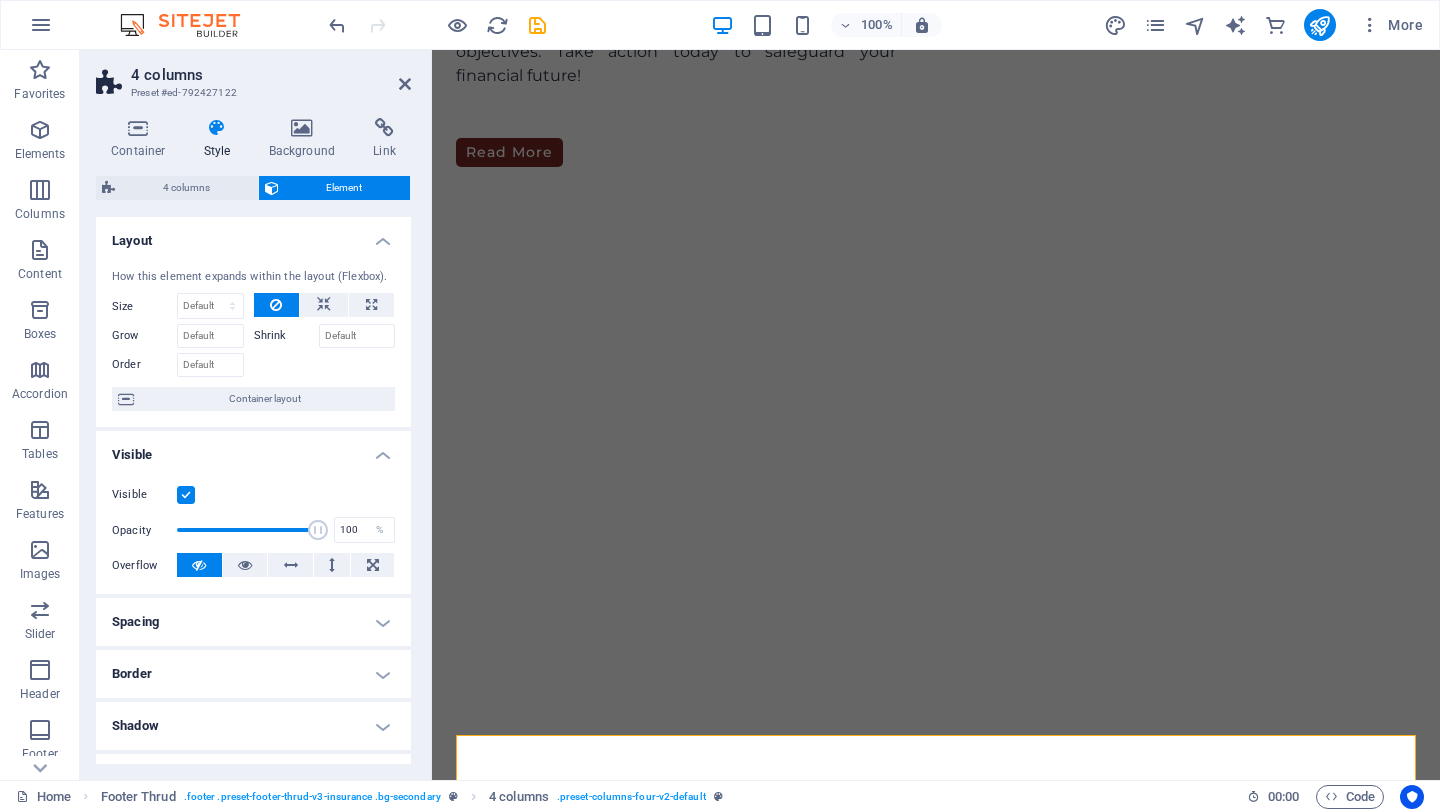scroll, scrollTop: 298, scrollLeft: 0, axis: vertical 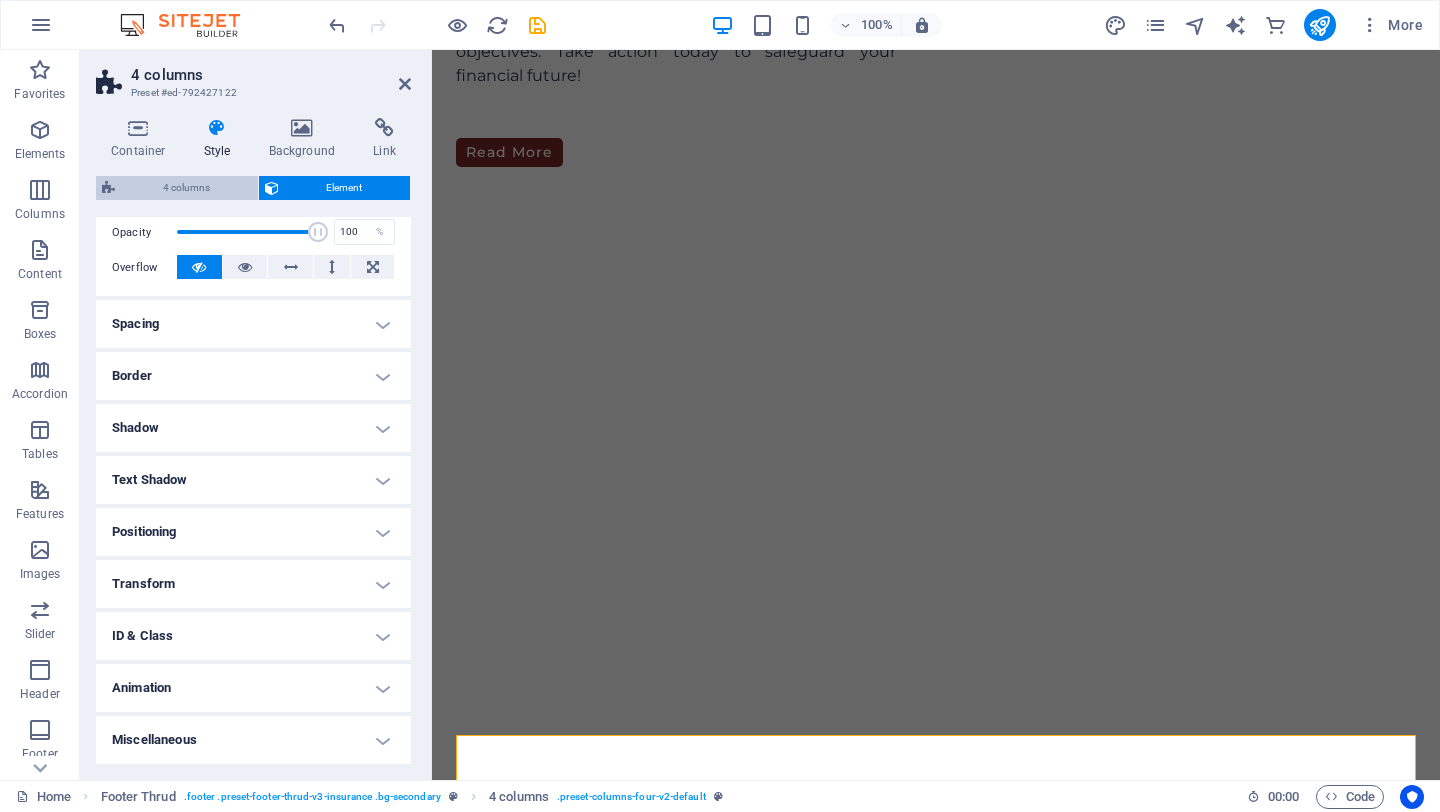 click on "4 columns" at bounding box center (186, 188) 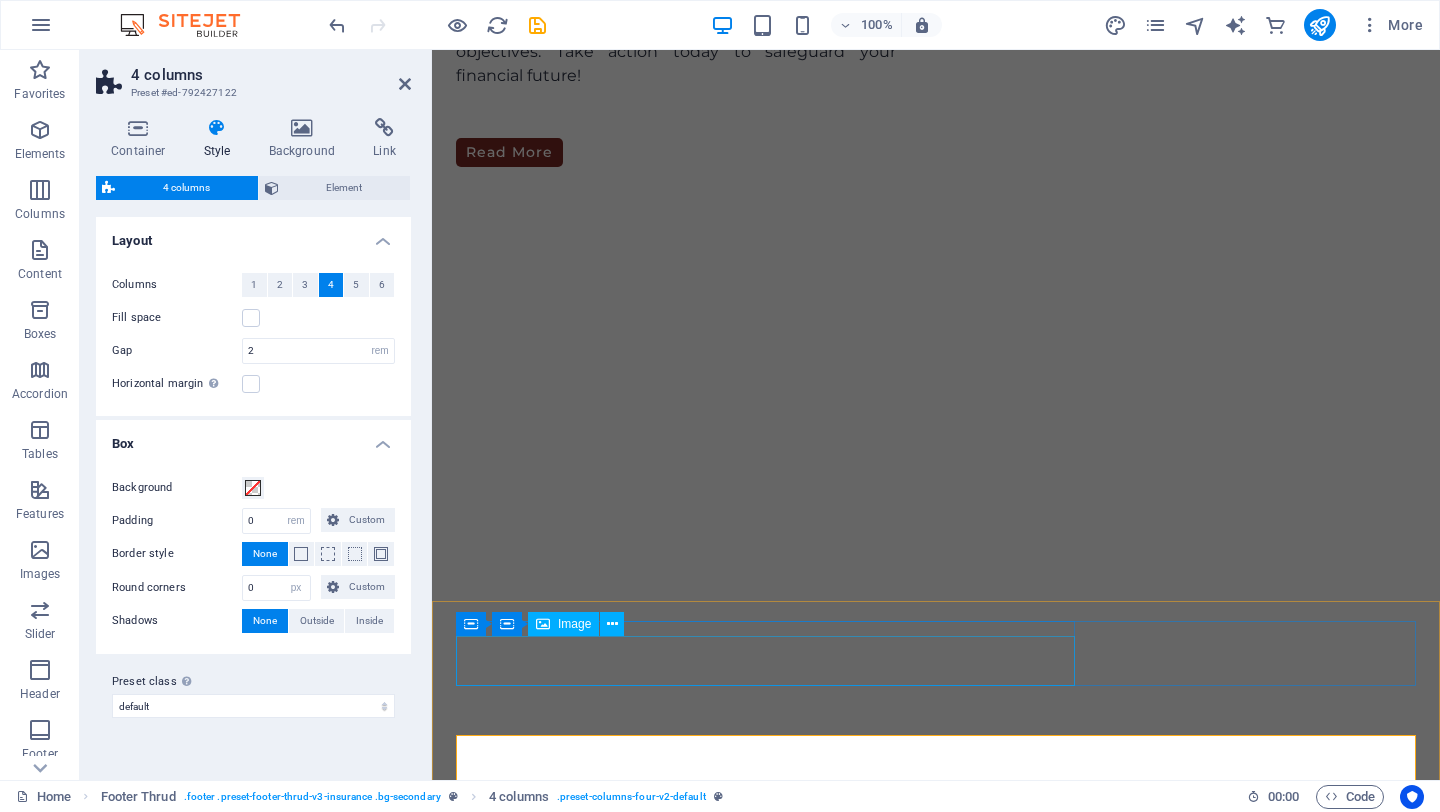 scroll, scrollTop: 5364, scrollLeft: 0, axis: vertical 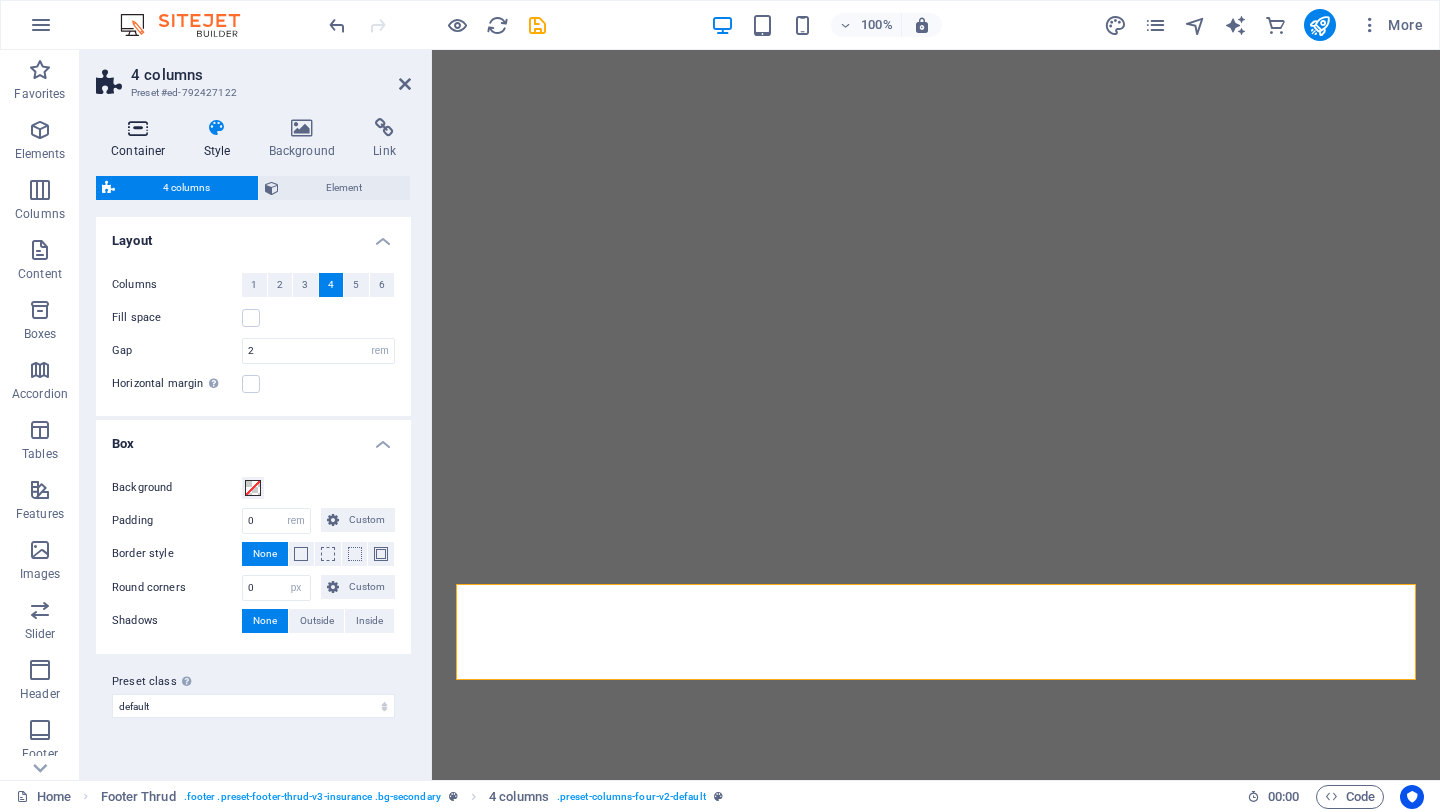 click at bounding box center (138, 128) 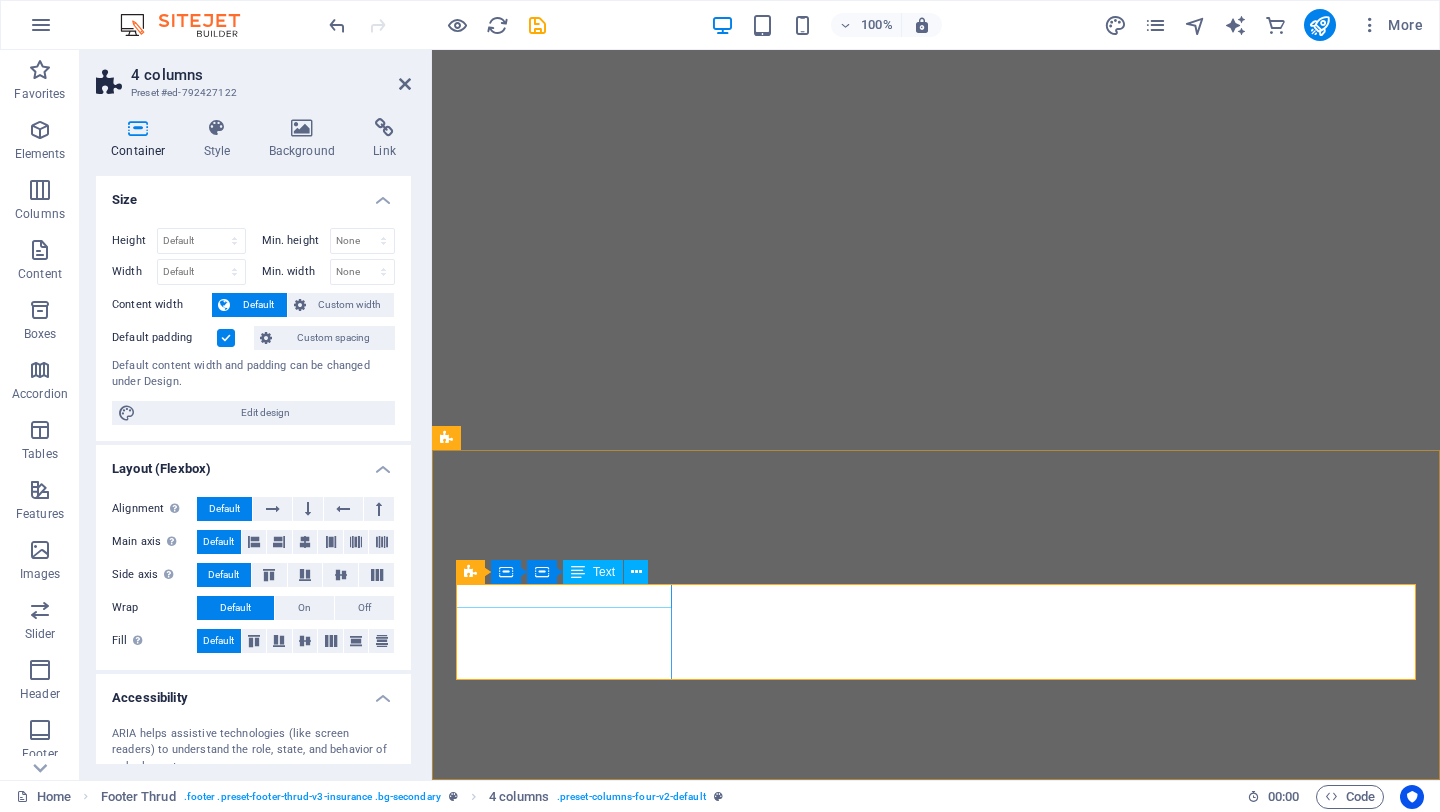 click on "About Us" at bounding box center [564, 4825] 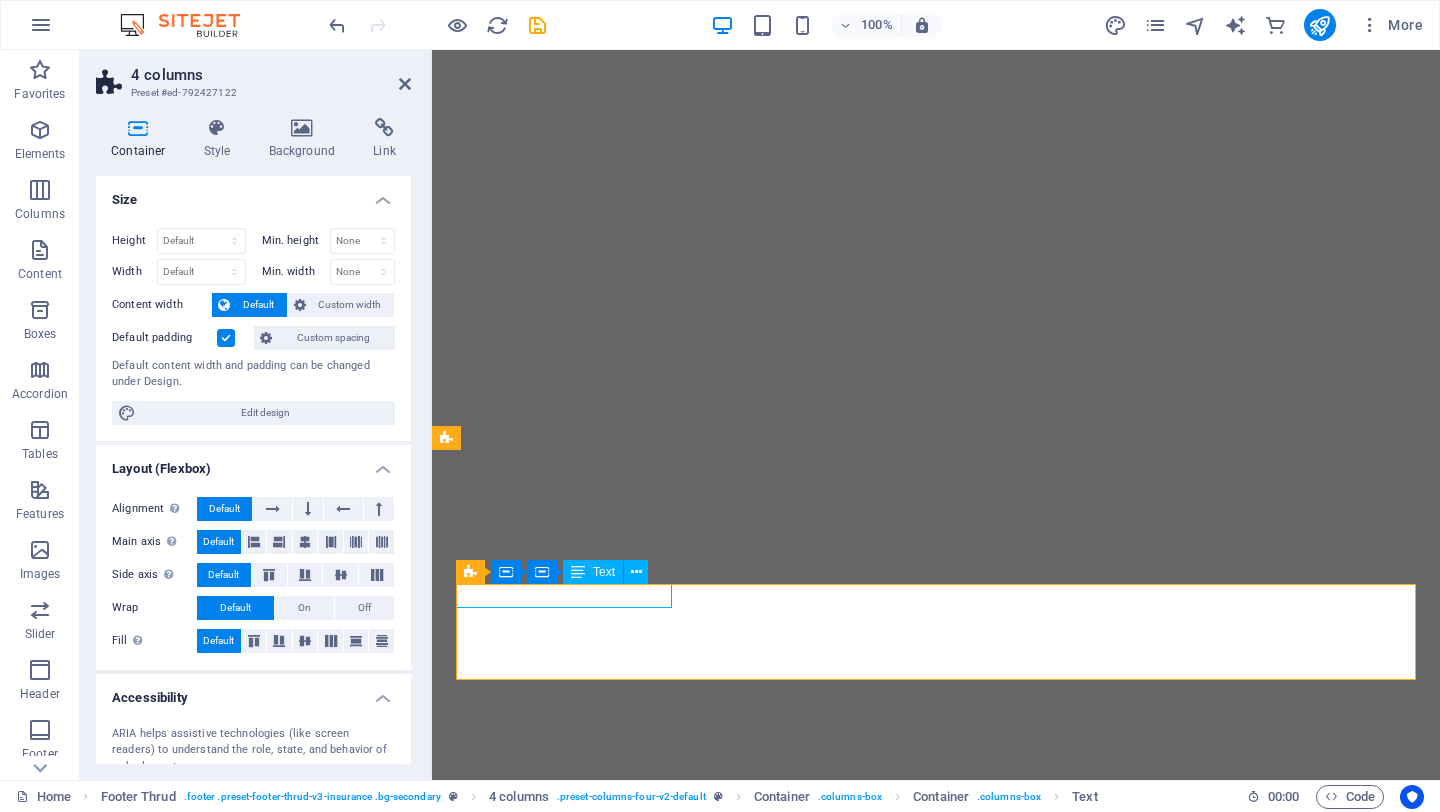 click on "About Us" at bounding box center (564, 4825) 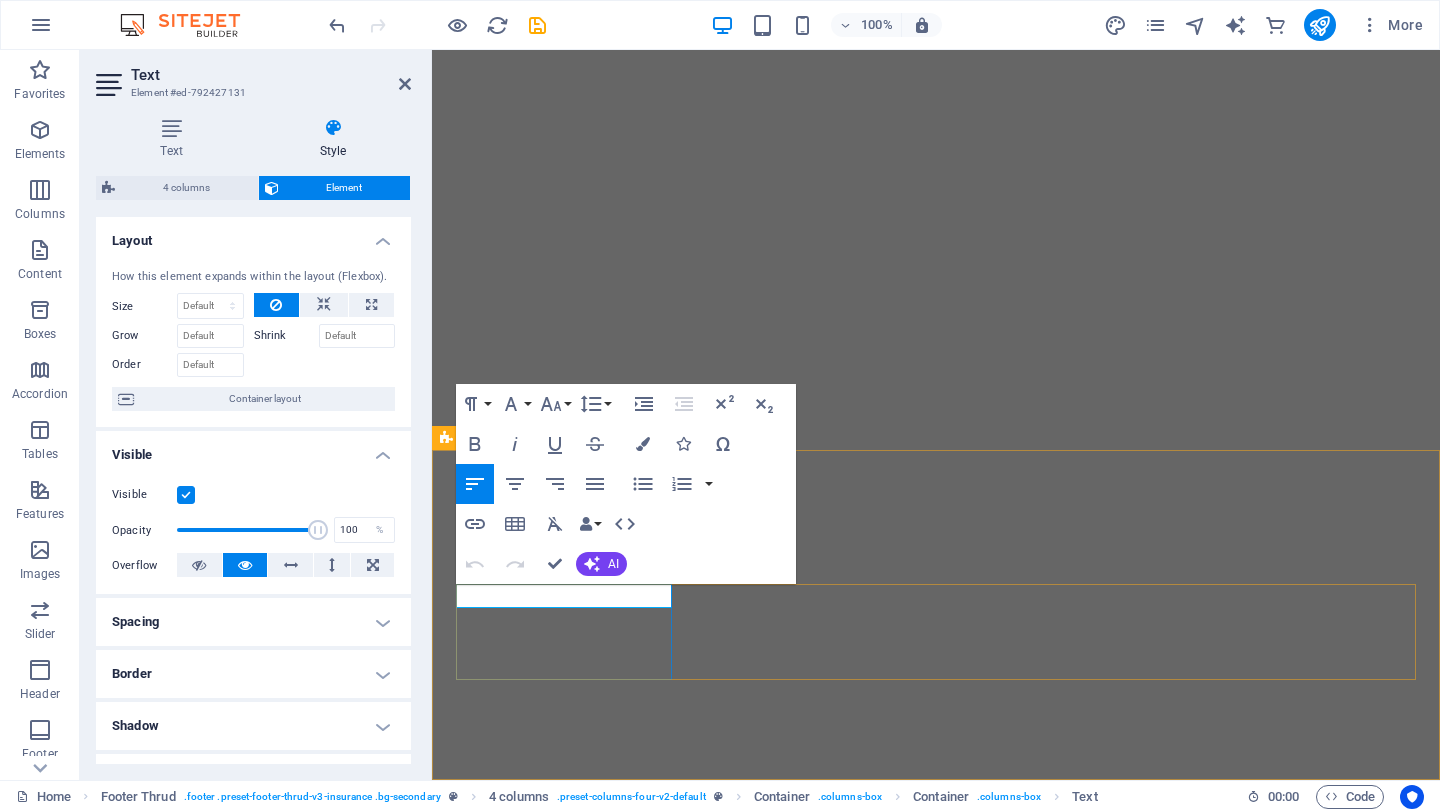click on "About Us" at bounding box center (564, 4825) 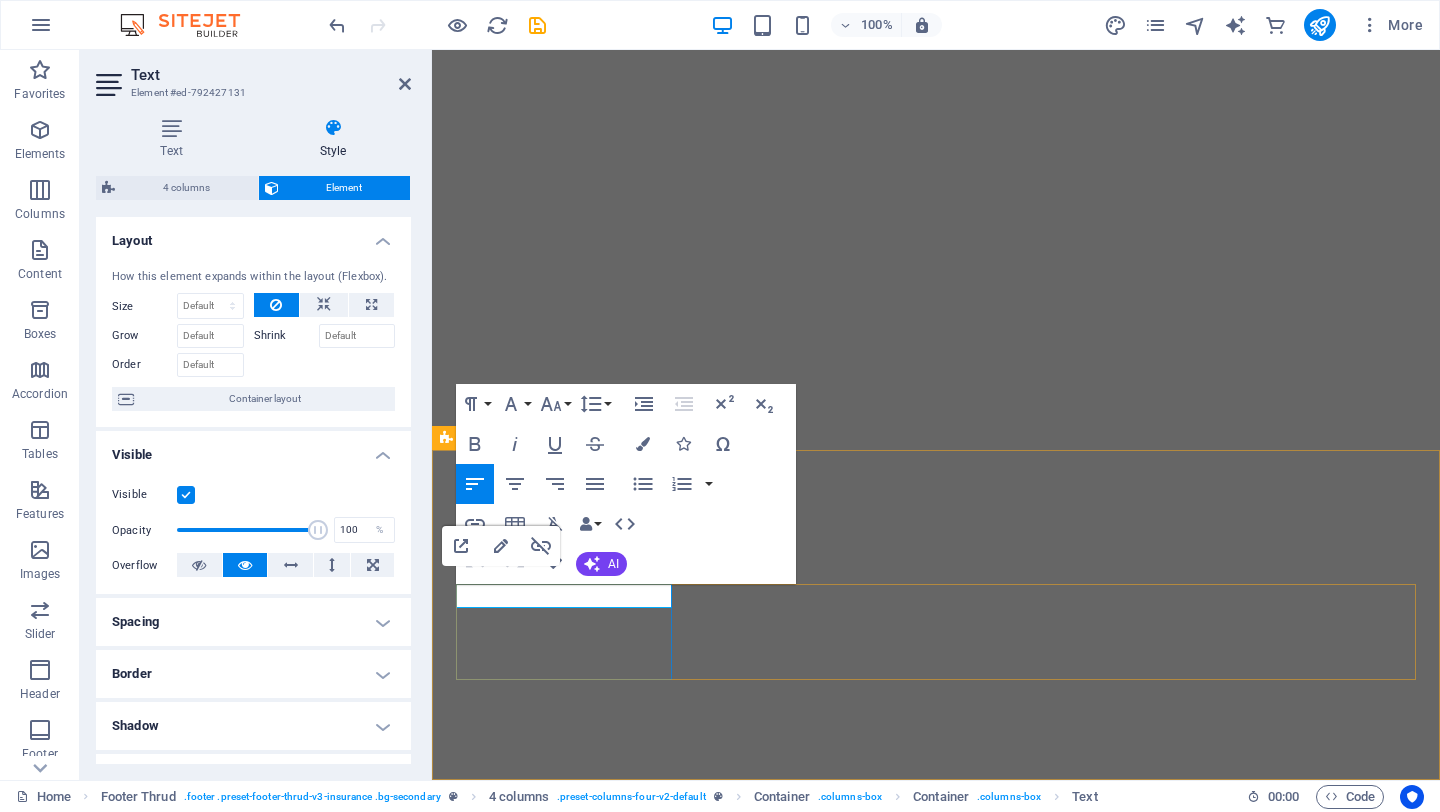 click on "About Us" at bounding box center (564, 4825) 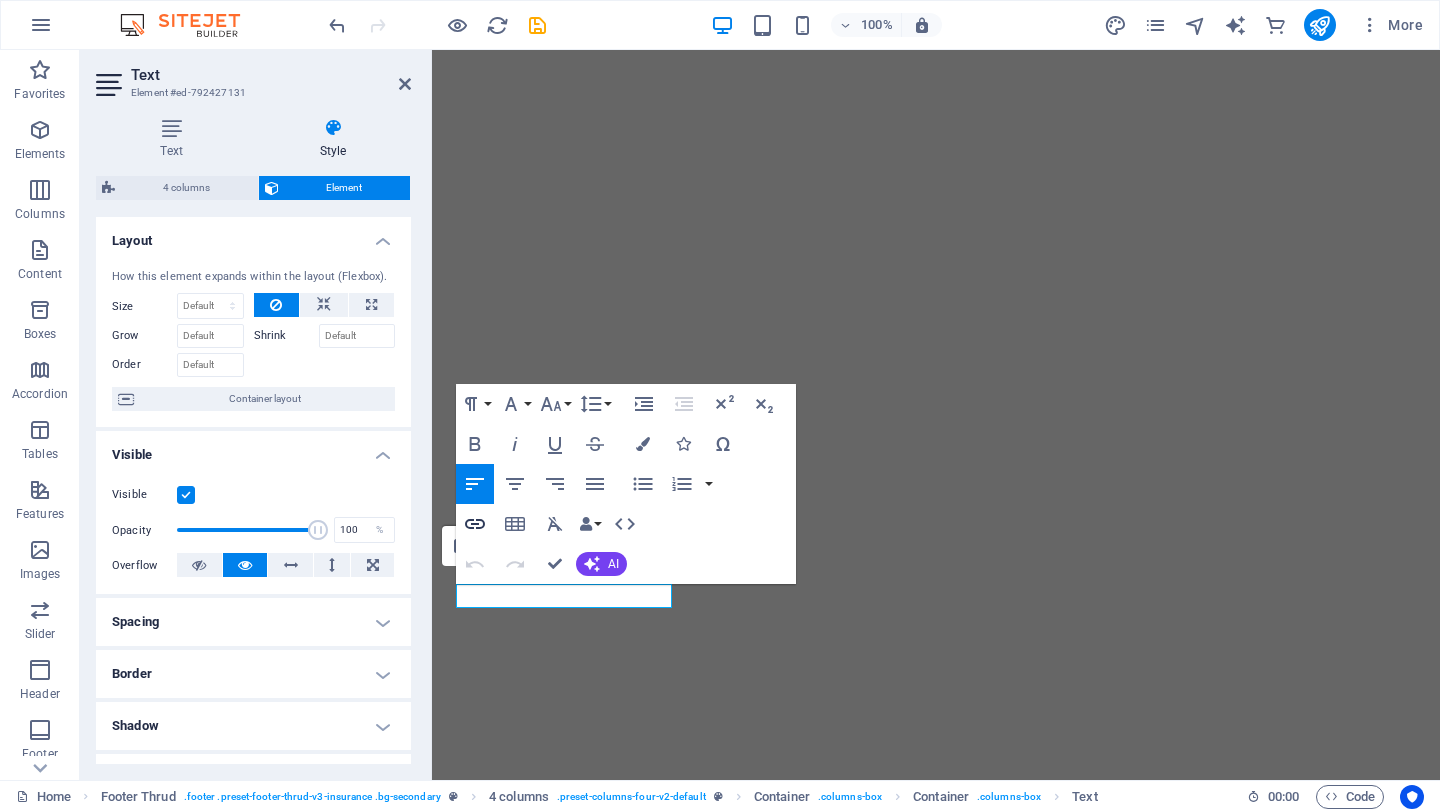 click 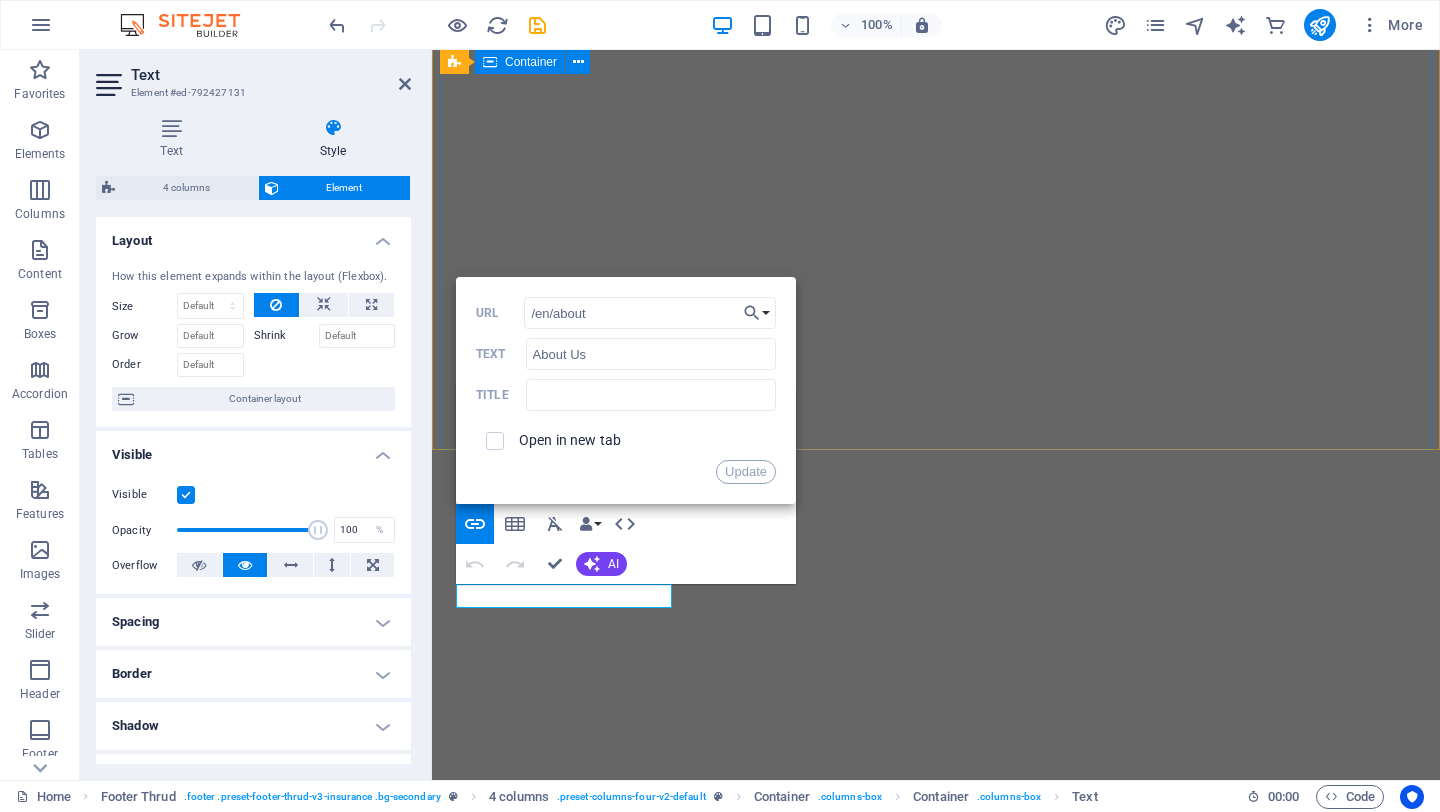 click at bounding box center [936, 3929] 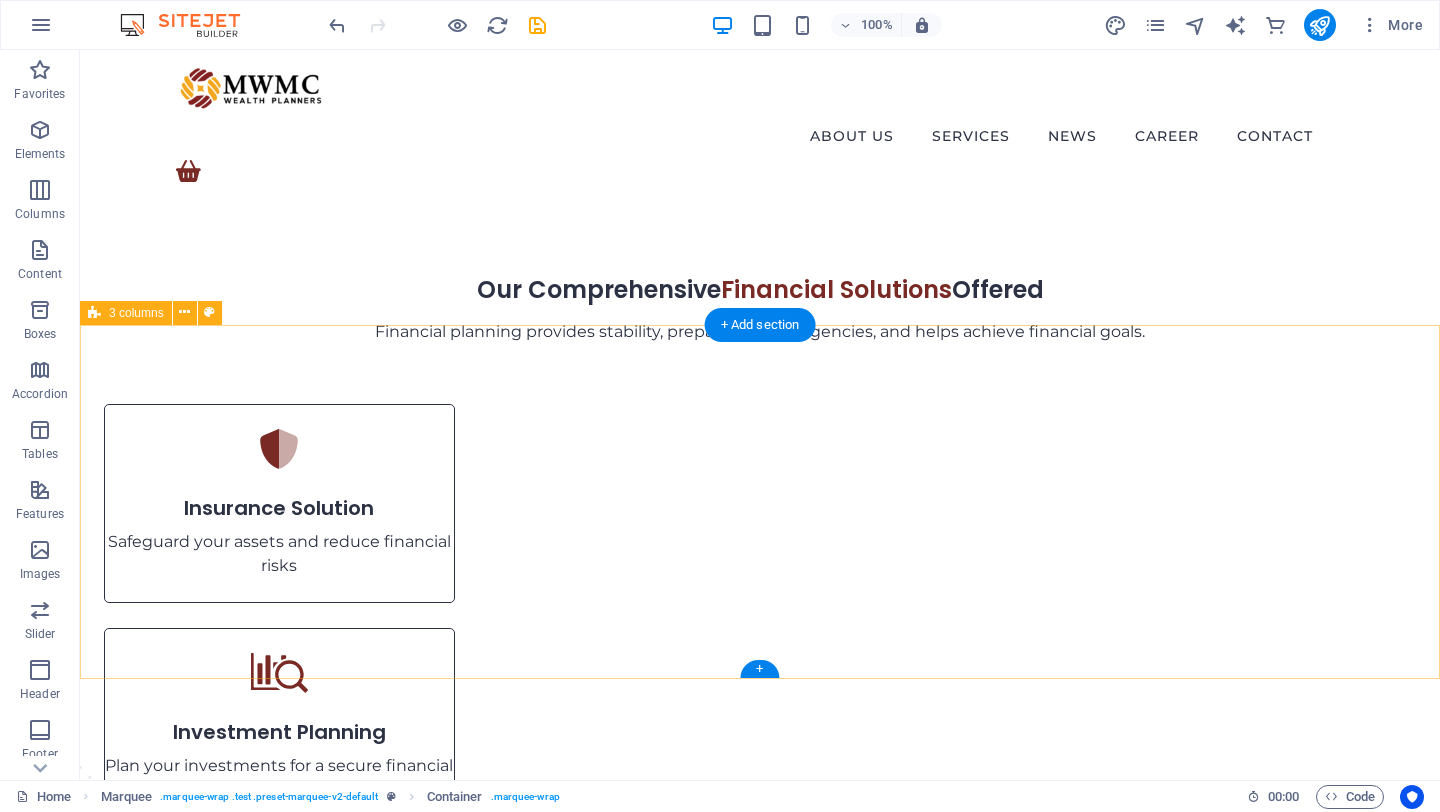 scroll, scrollTop: 742, scrollLeft: 0, axis: vertical 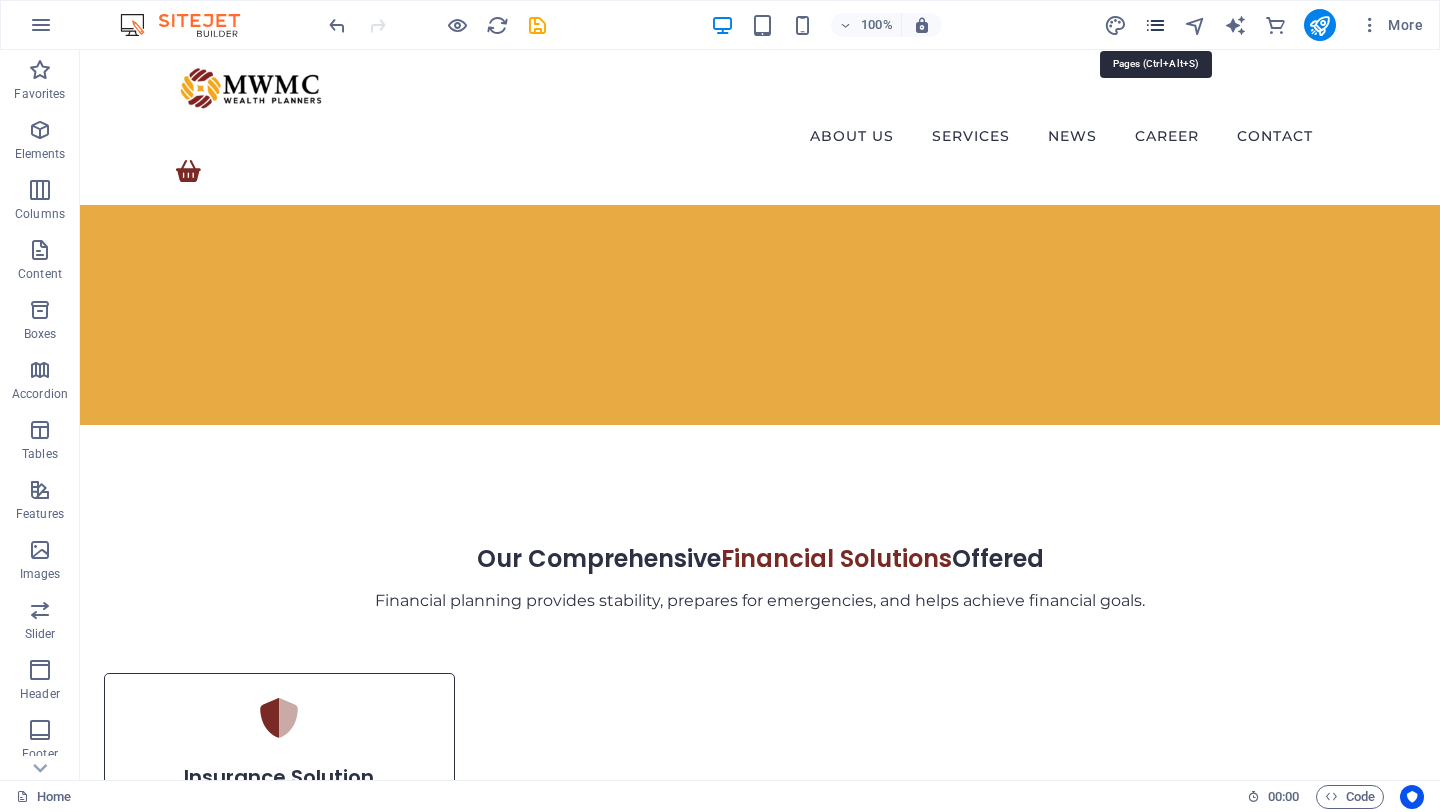 click at bounding box center [1155, 25] 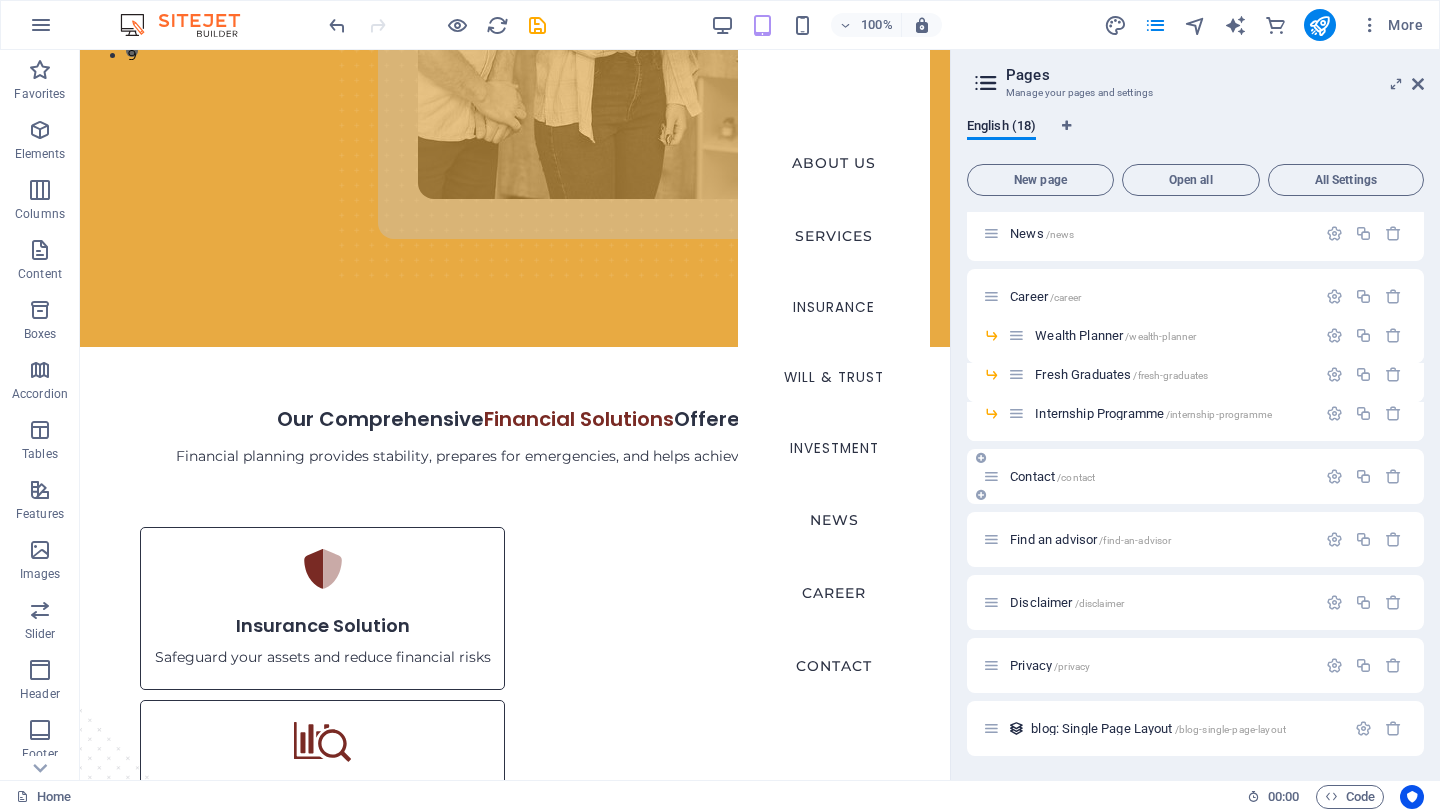 click on "Contact /contact" at bounding box center (1052, 476) 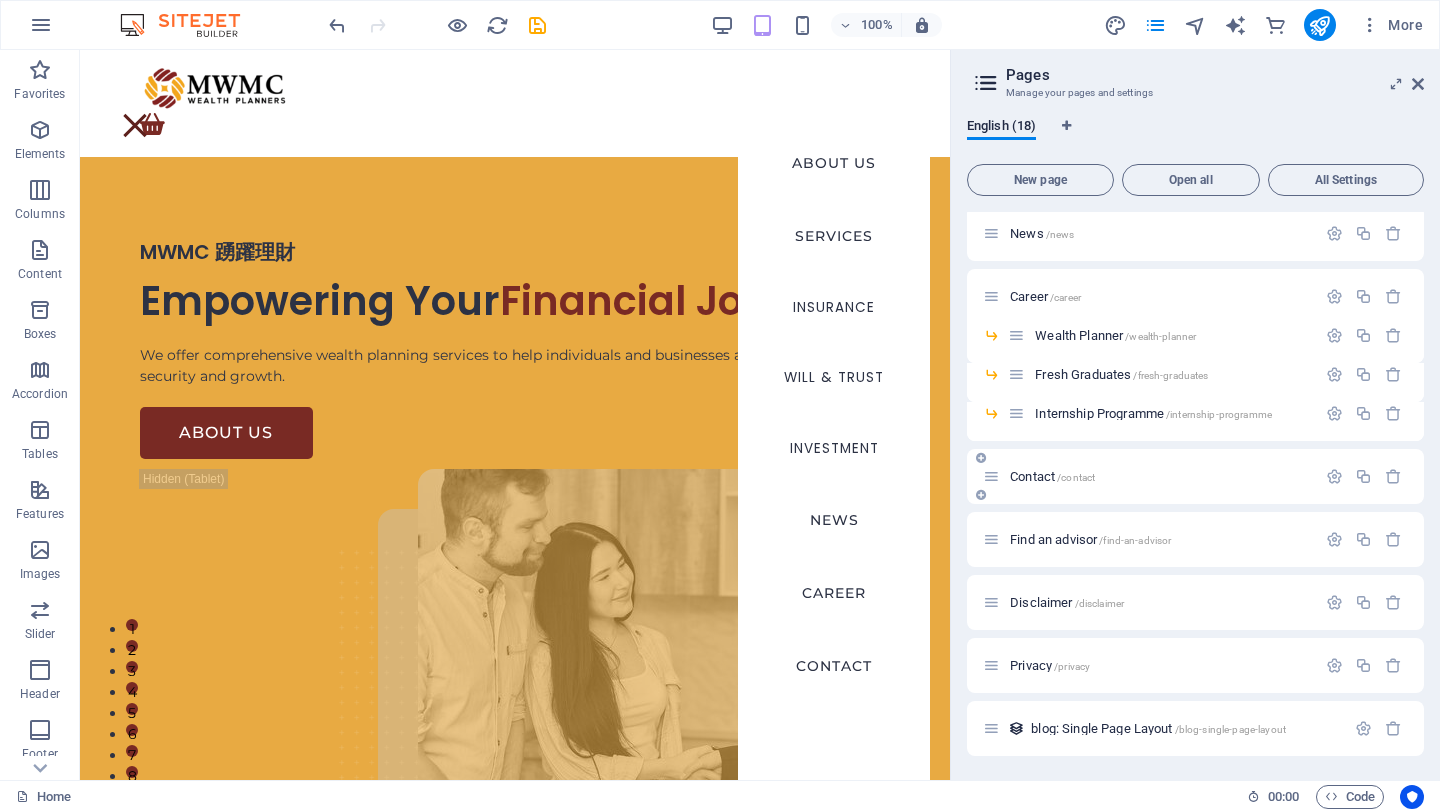 scroll, scrollTop: 363, scrollLeft: 0, axis: vertical 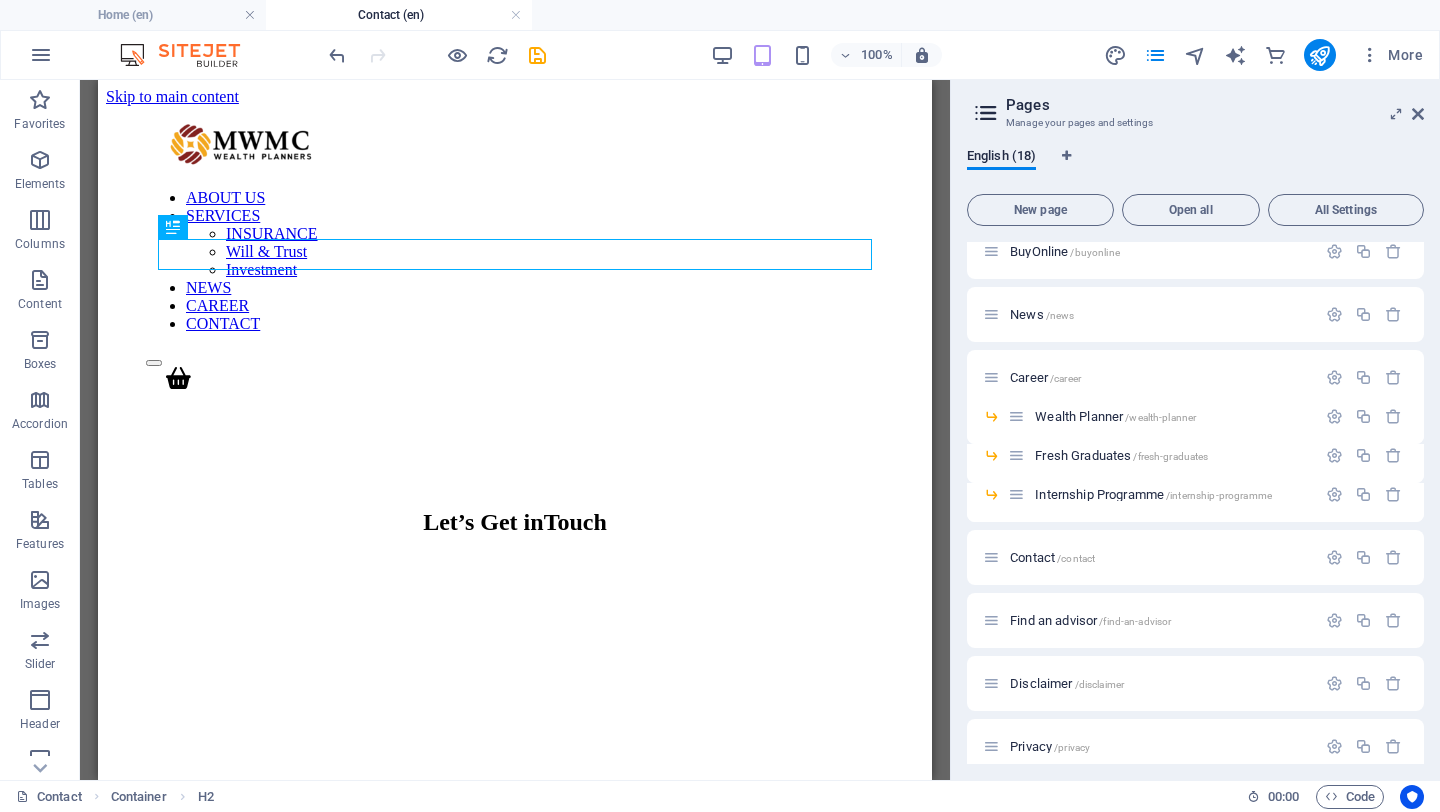 click at bounding box center (1418, 114) 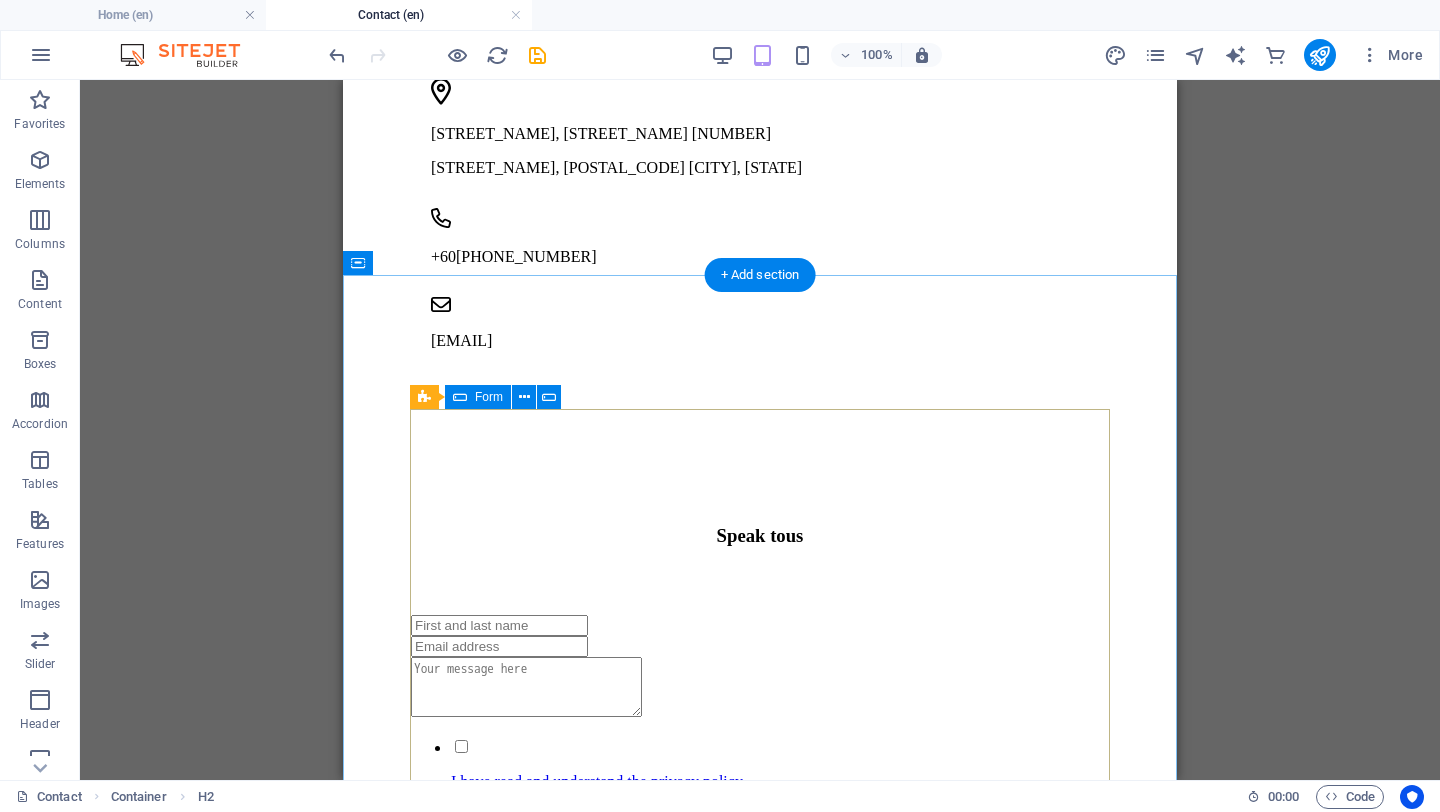 scroll, scrollTop: 1525, scrollLeft: 0, axis: vertical 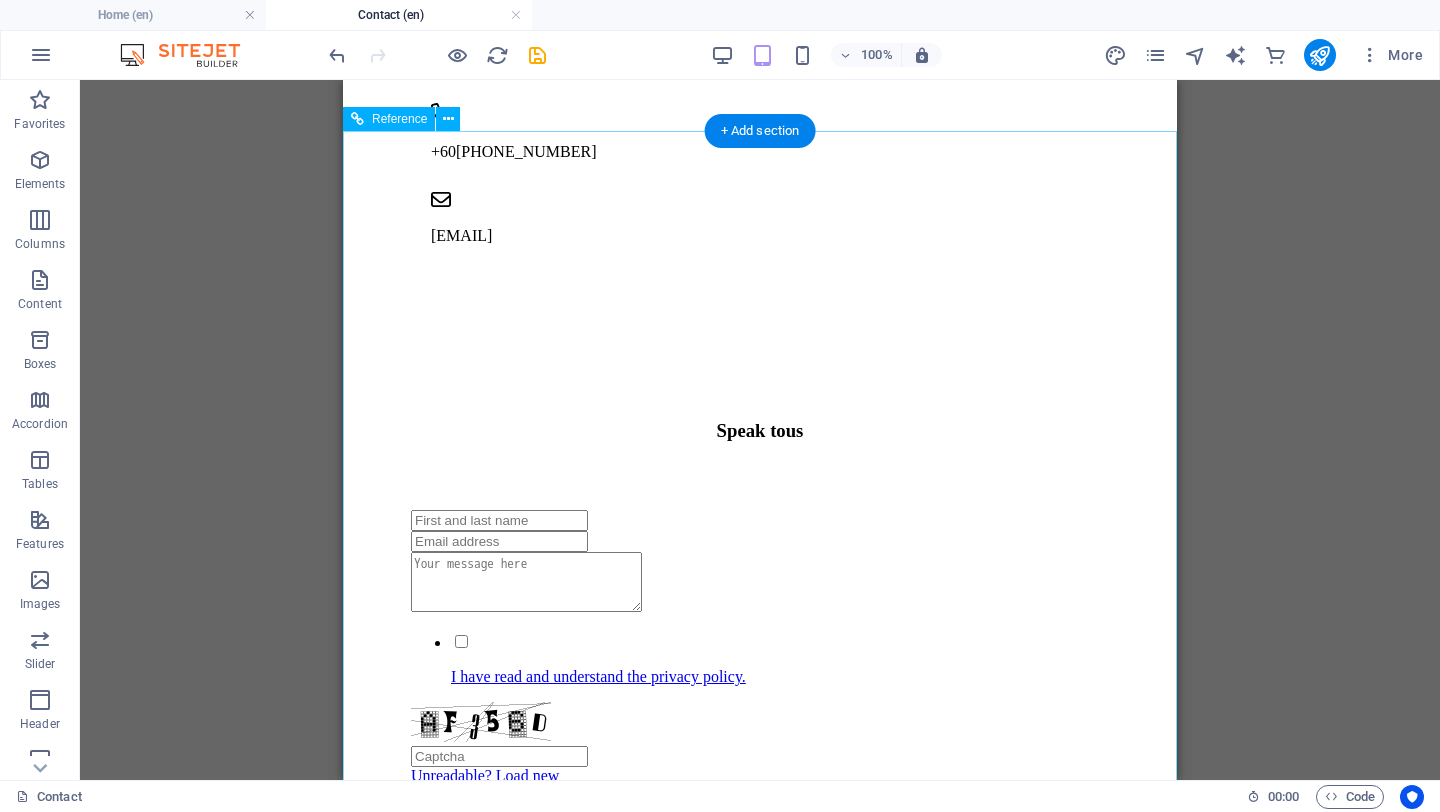 click on "I have read and understand the privacy policy." at bounding box center [760, 1171] 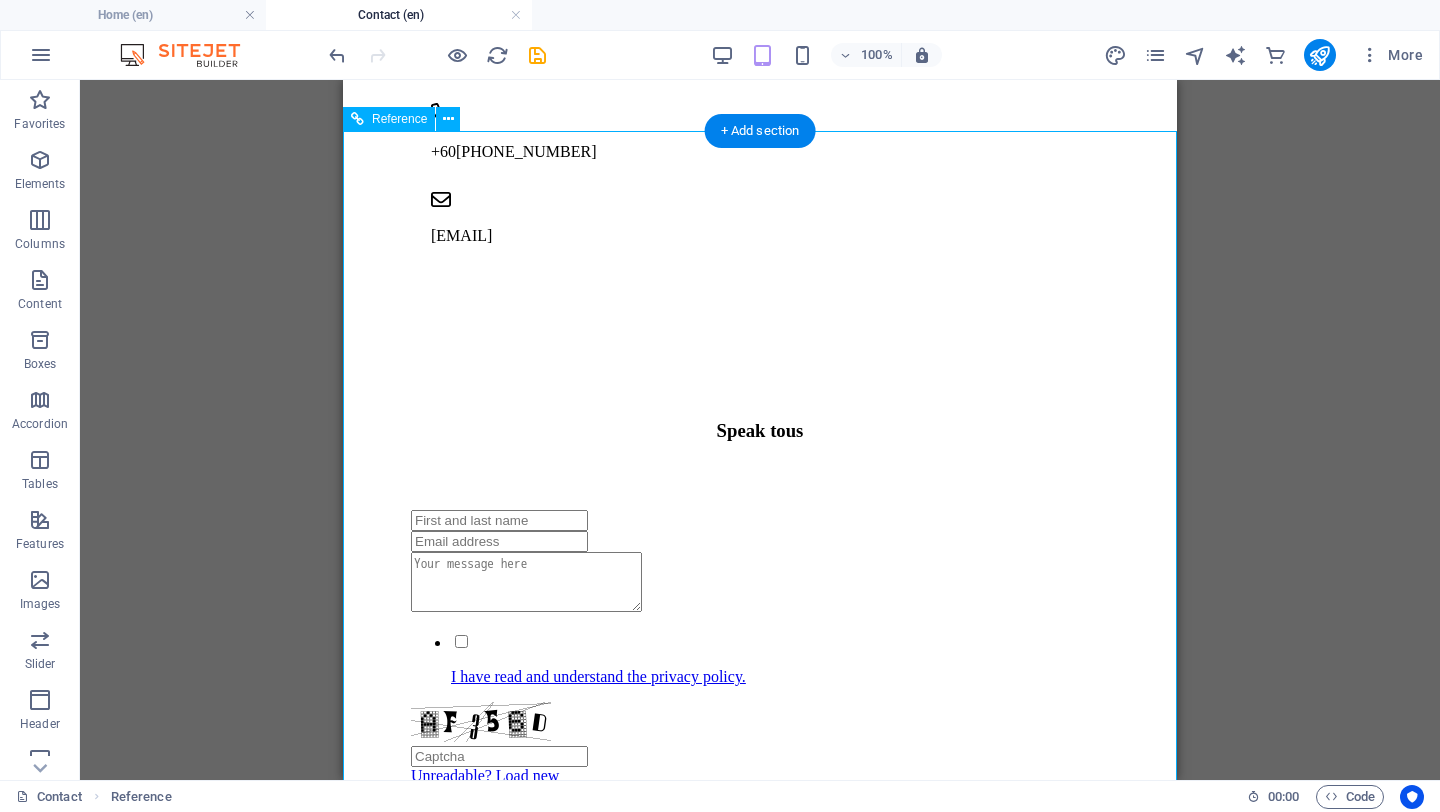 click on "I have read and understand the privacy policy." at bounding box center [760, 1171] 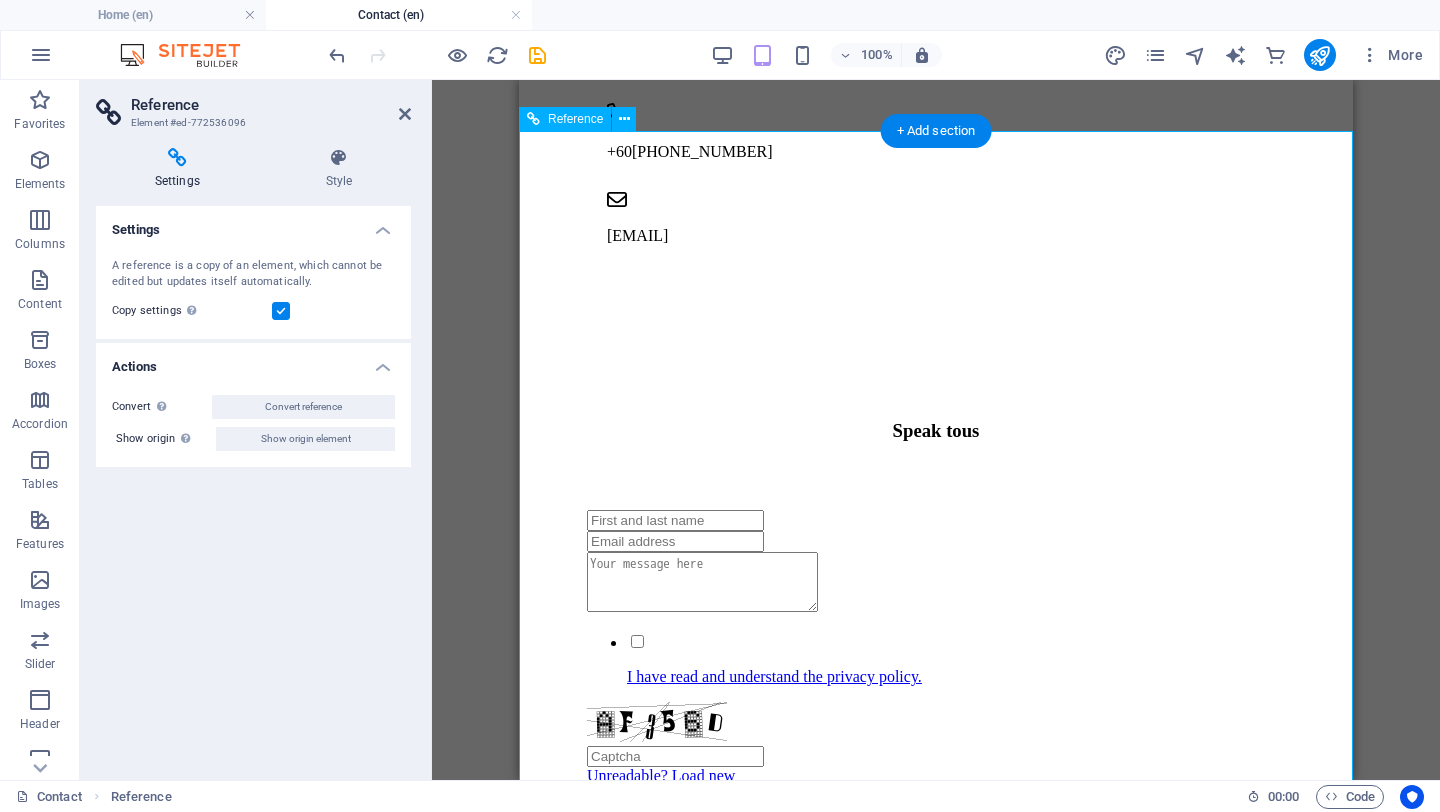 click on "I have read and understand the privacy policy." at bounding box center [936, 1171] 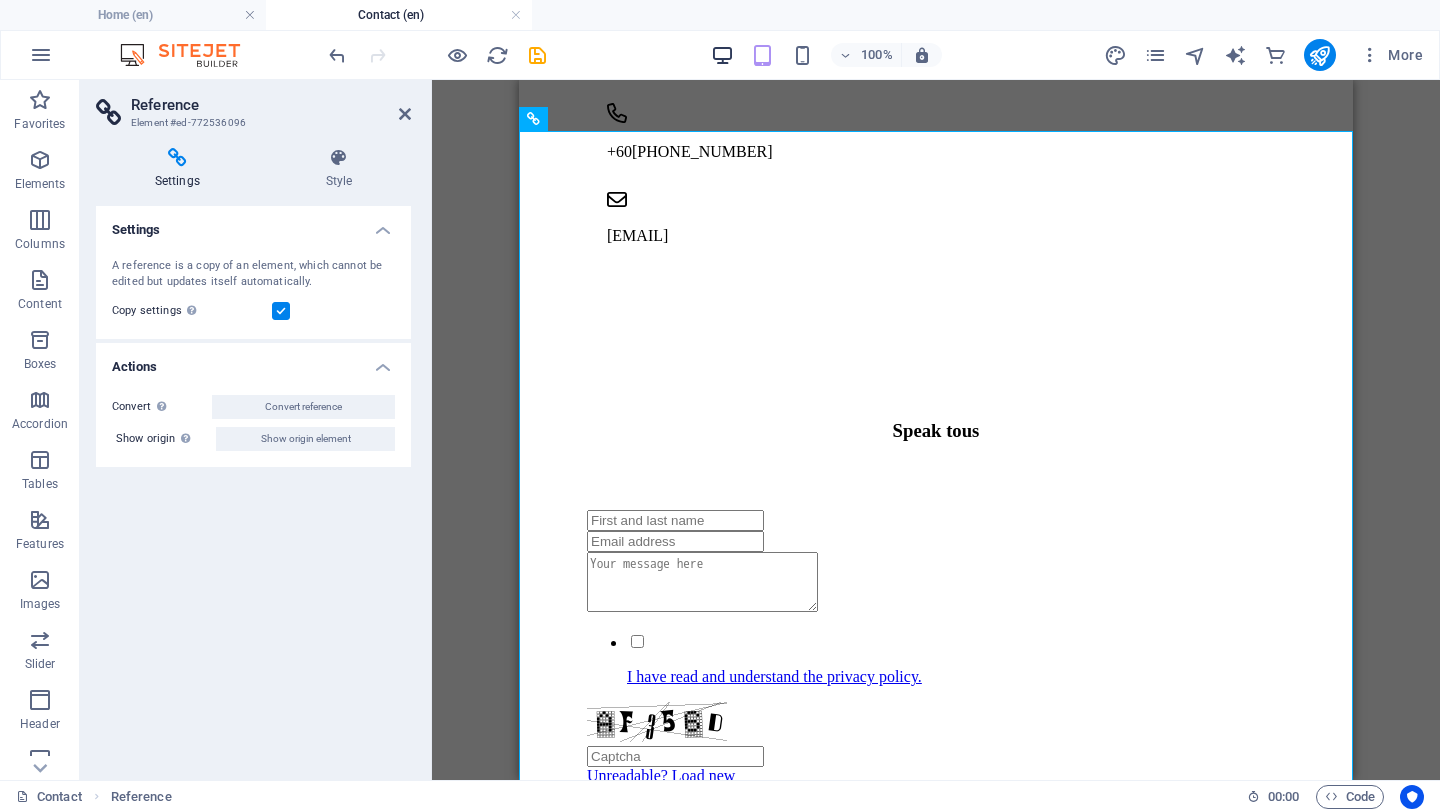 click at bounding box center [722, 55] 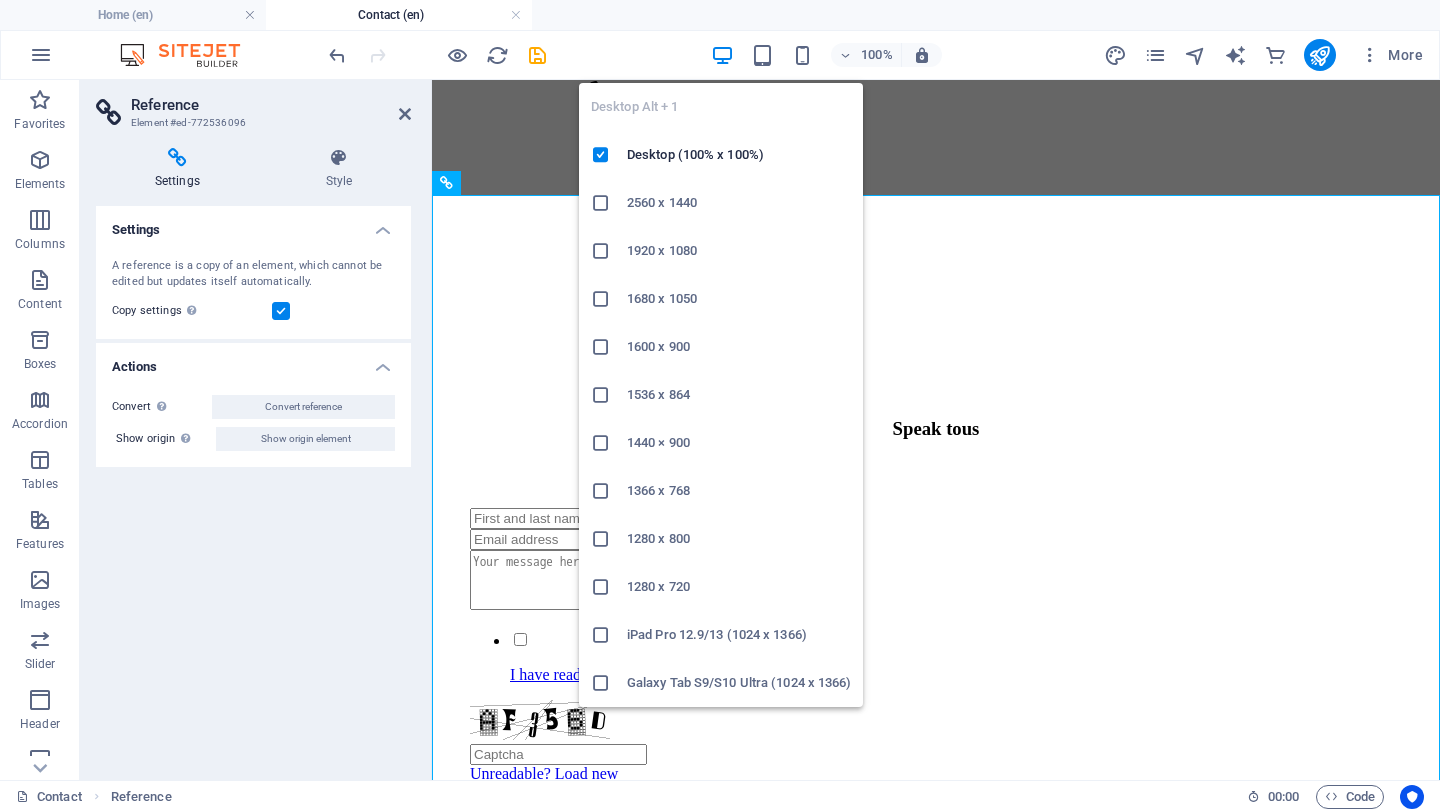 scroll, scrollTop: 1526, scrollLeft: 0, axis: vertical 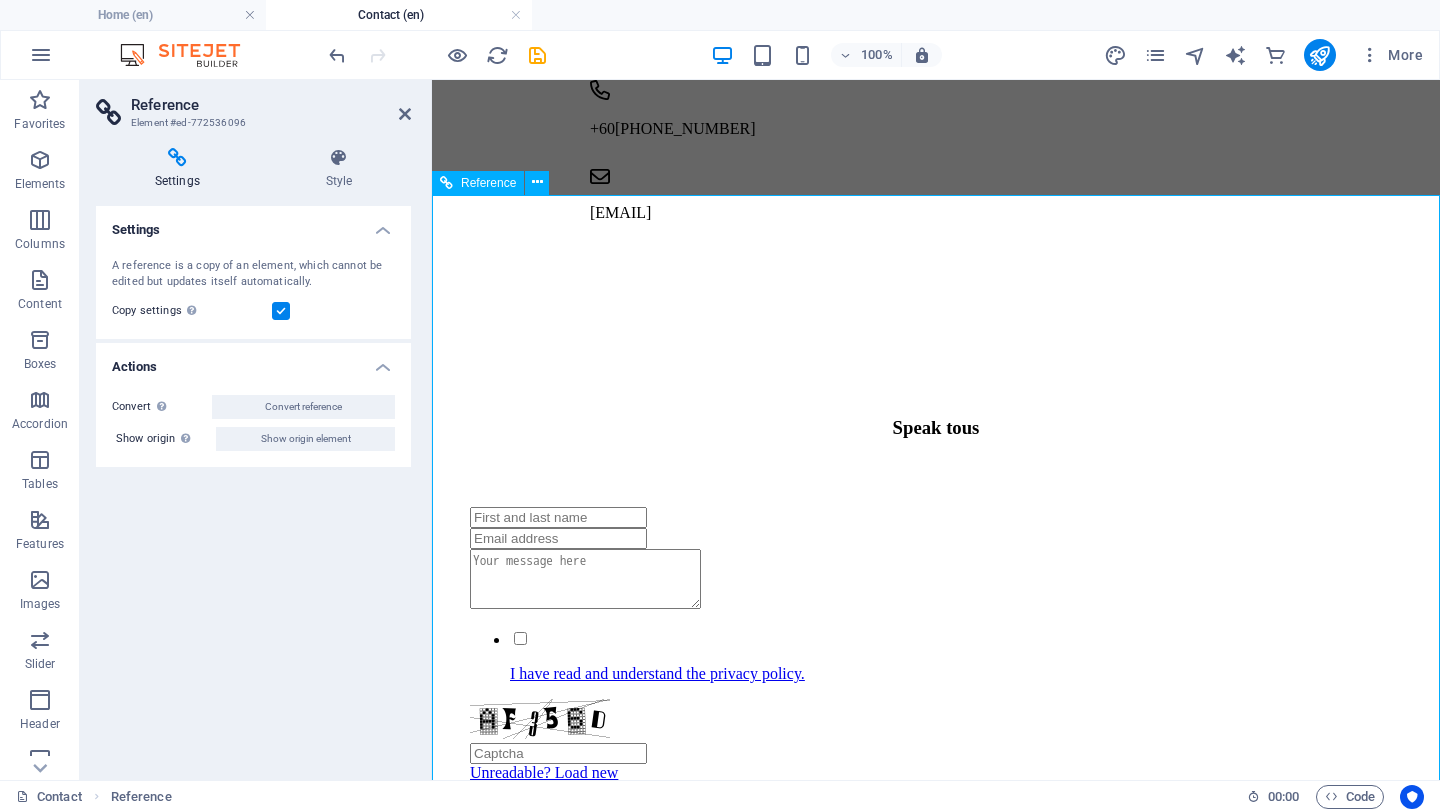 click on "I have read and understand the privacy policy." at bounding box center (839, 1148) 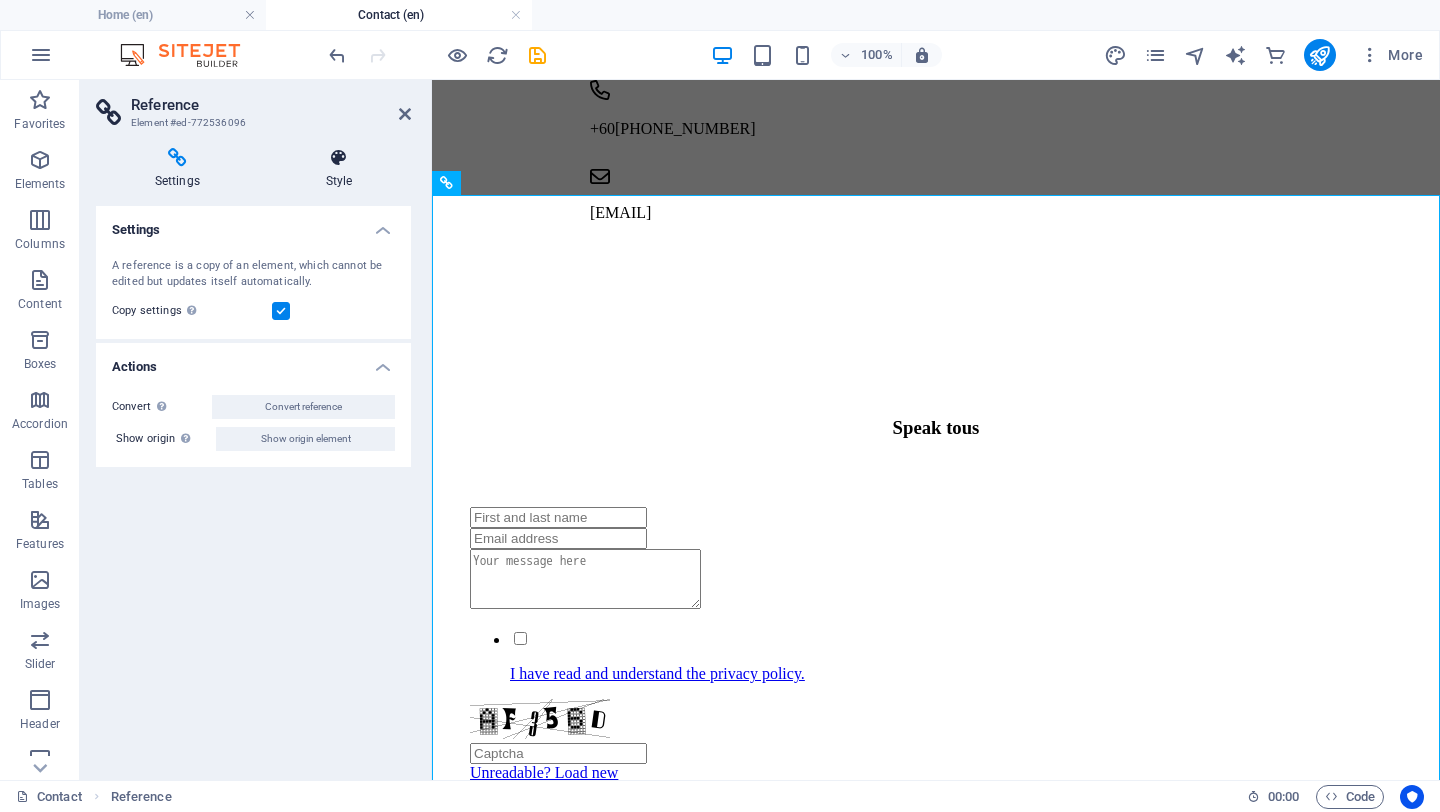 click on "Style" at bounding box center [339, 169] 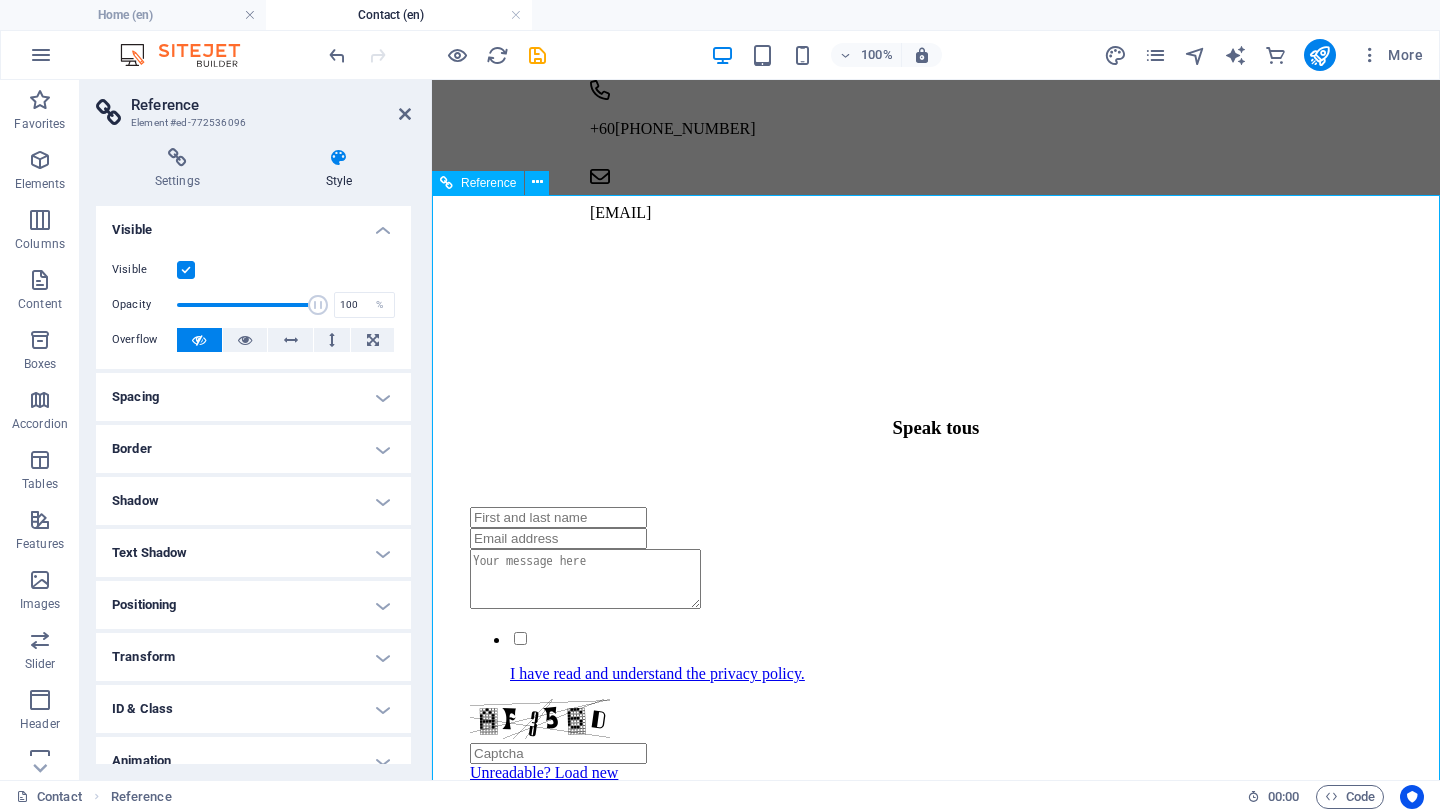 click at bounding box center (552, 1073) 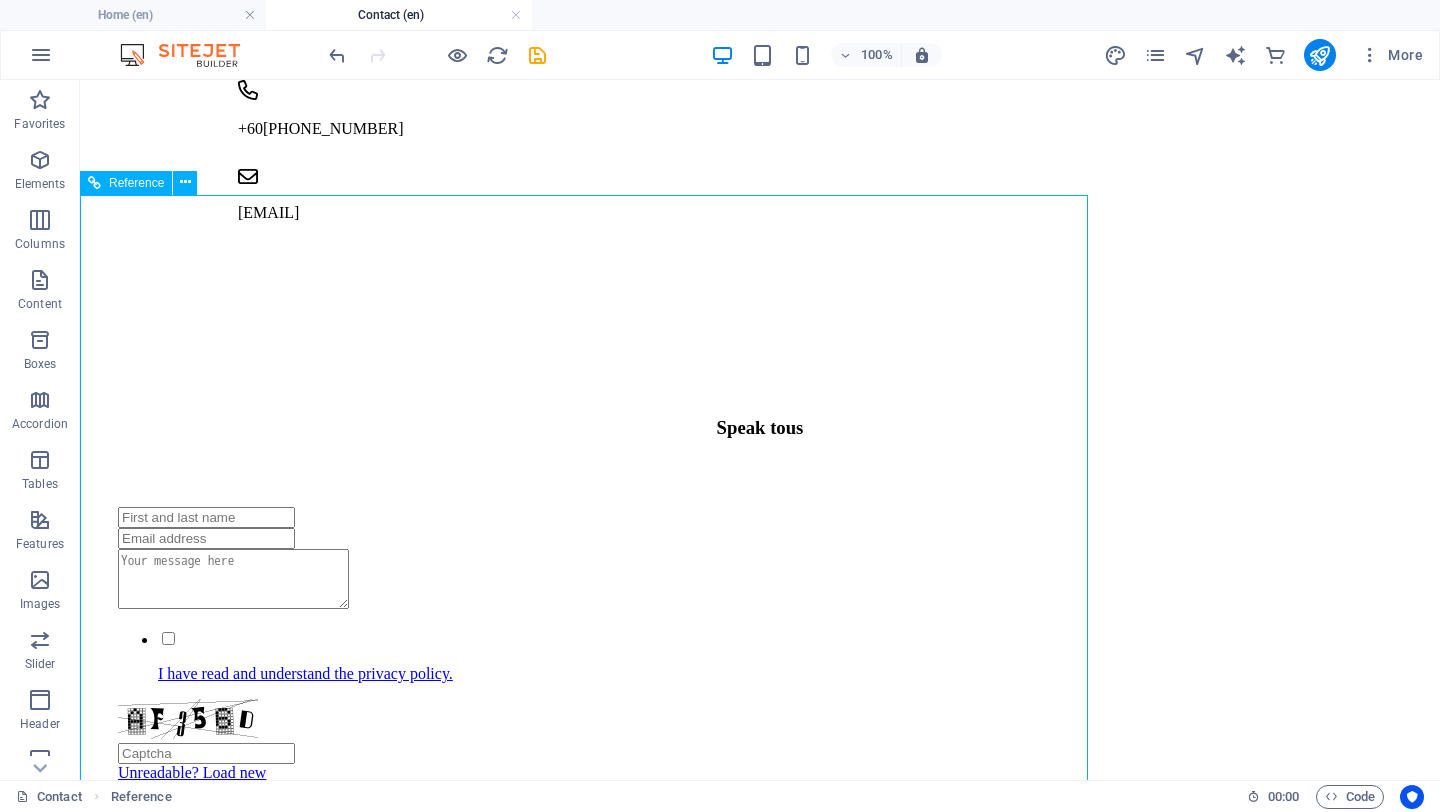click at bounding box center [760, 1048] 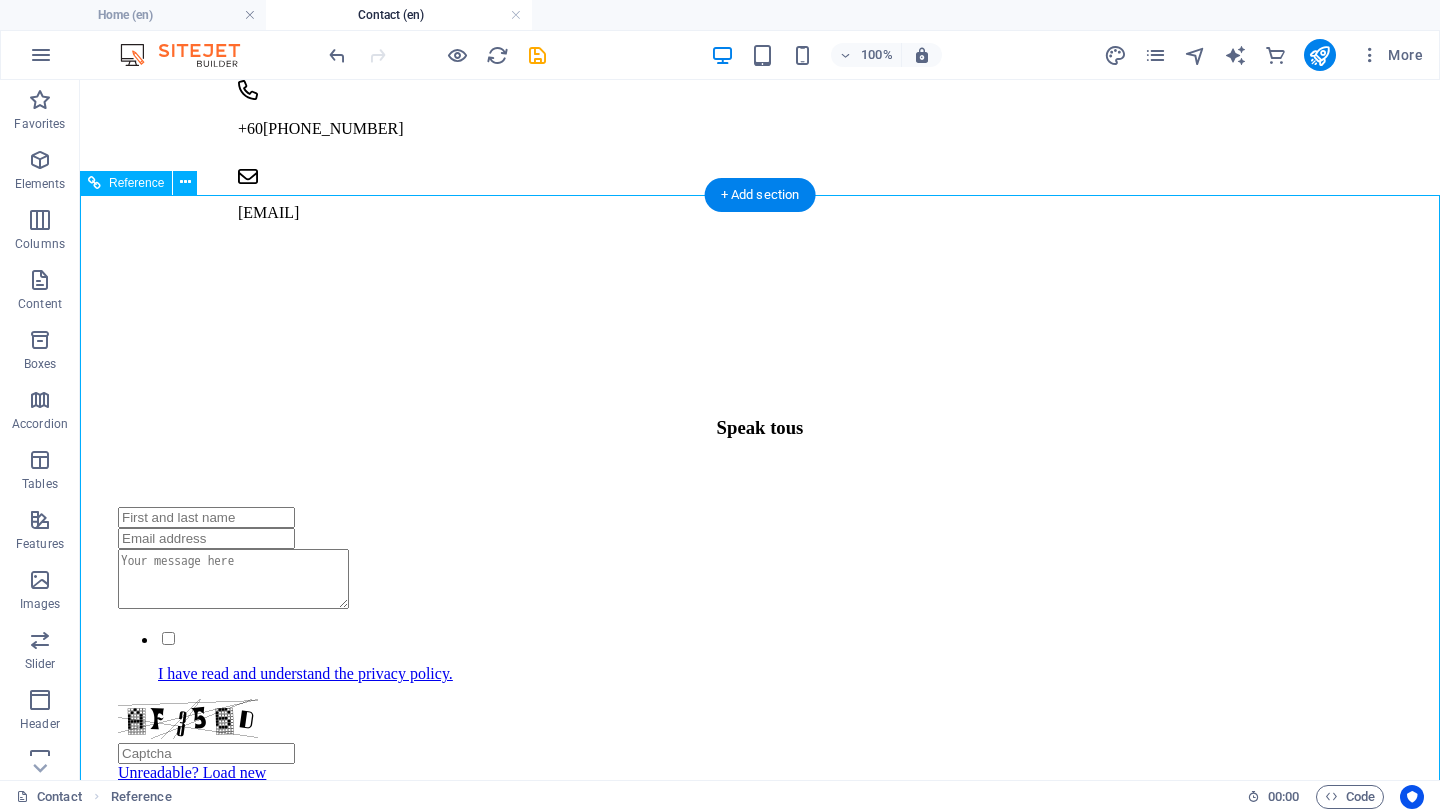 click at bounding box center [487, 1073] 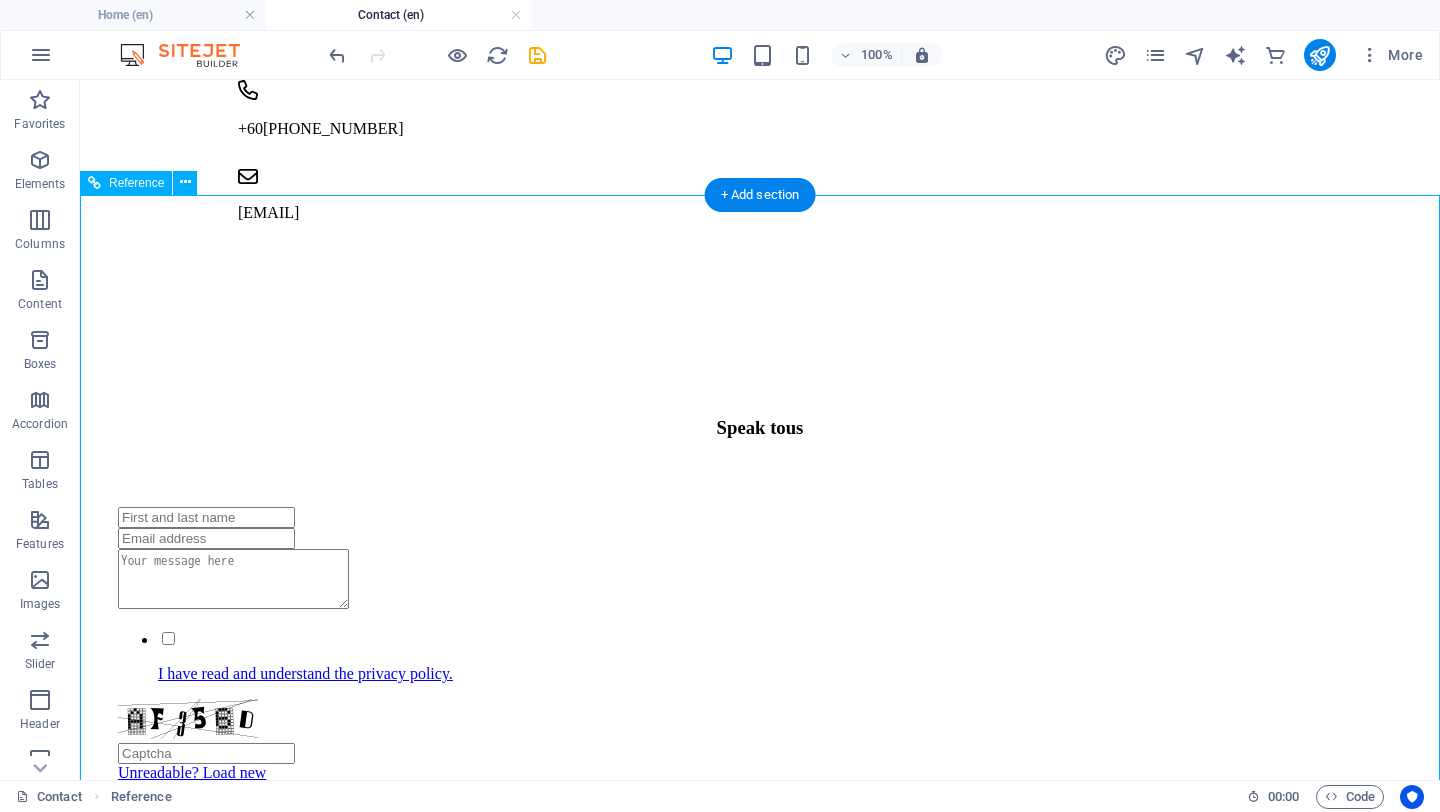 click at bounding box center (487, 1073) 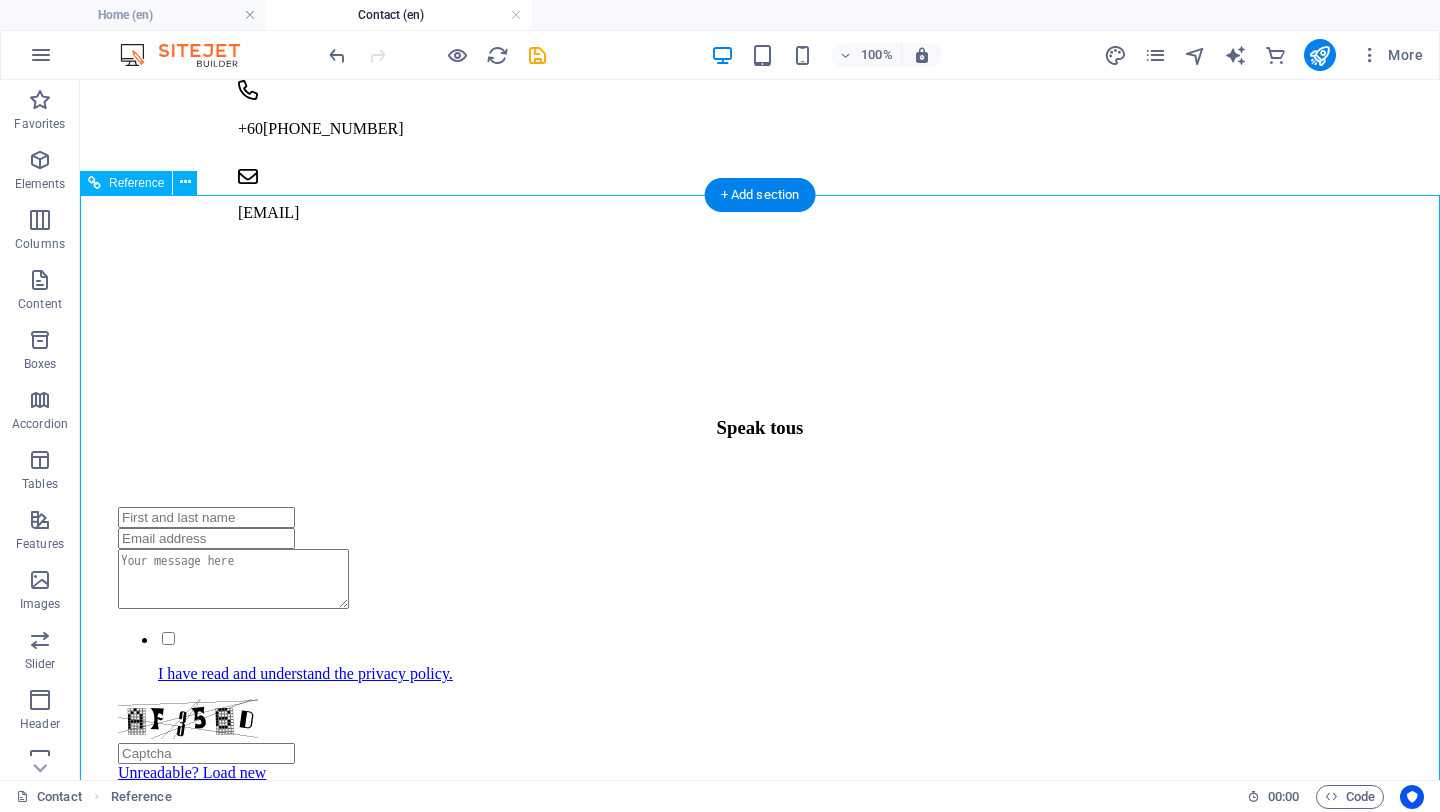 click at bounding box center [487, 1073] 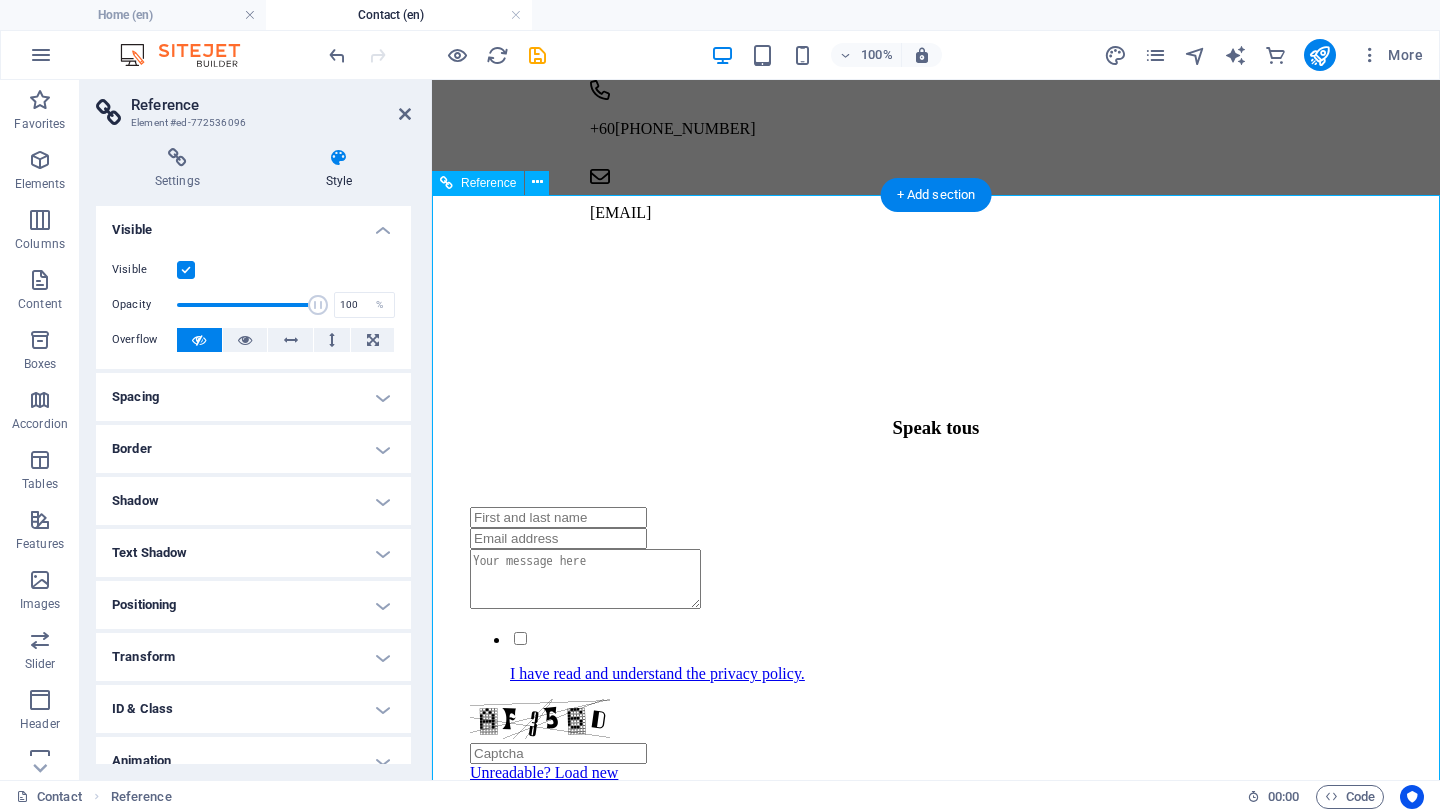 click on "SUBSCRIBE NOW   I have read and understand the privacy policy. Unreadable? Load new" at bounding box center [839, 1168] 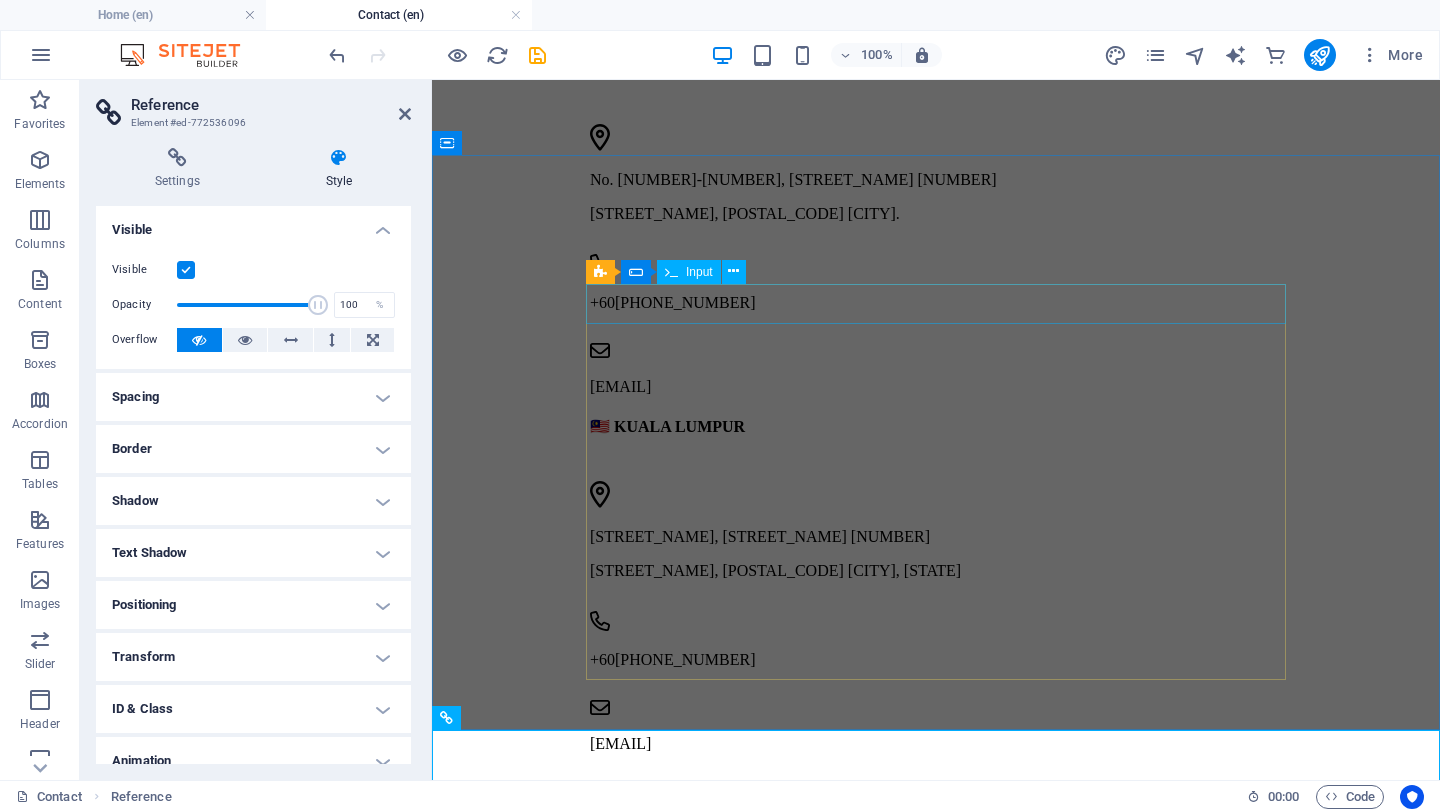 scroll, scrollTop: 991, scrollLeft: 0, axis: vertical 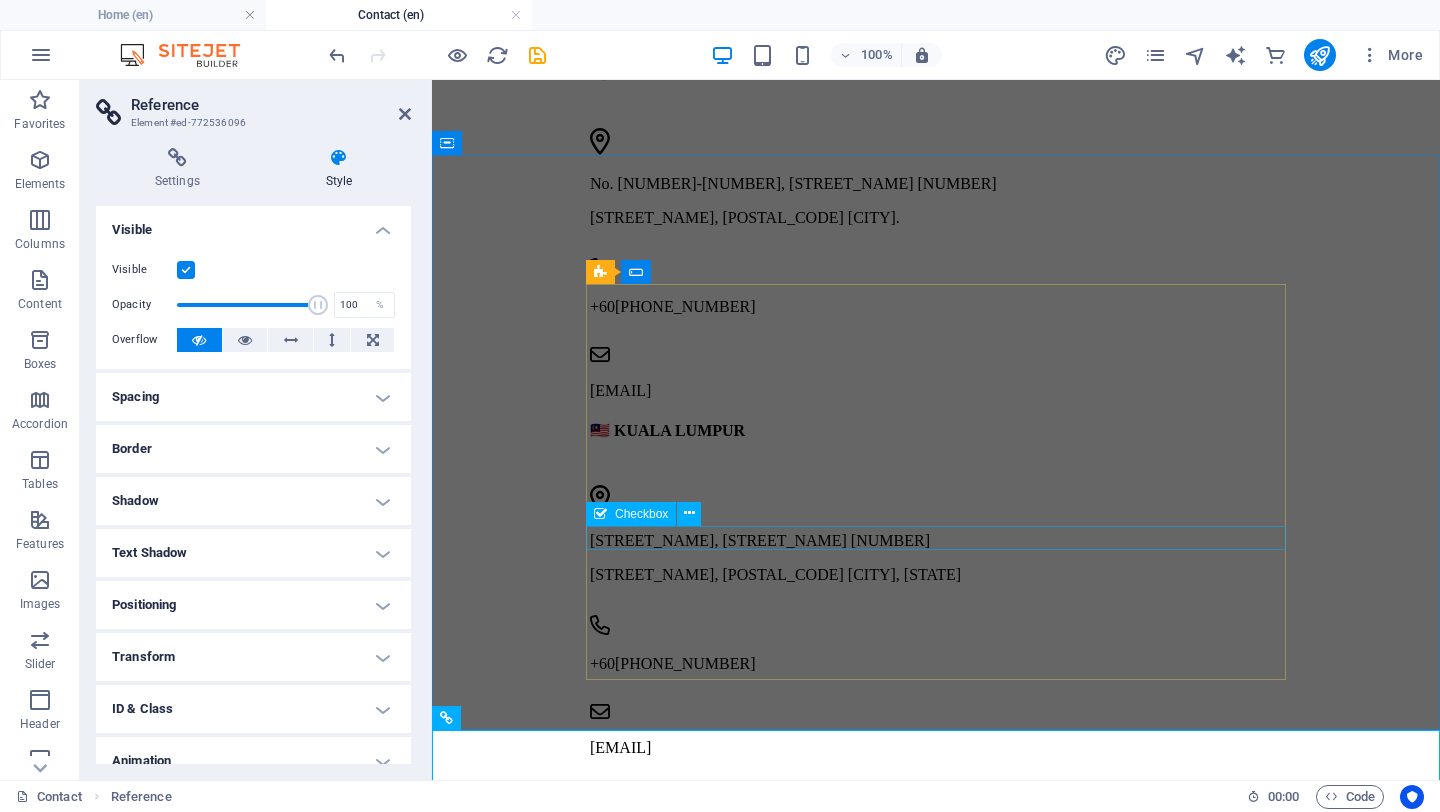 click on "I have read and understand the privacy policy." at bounding box center [820, 1191] 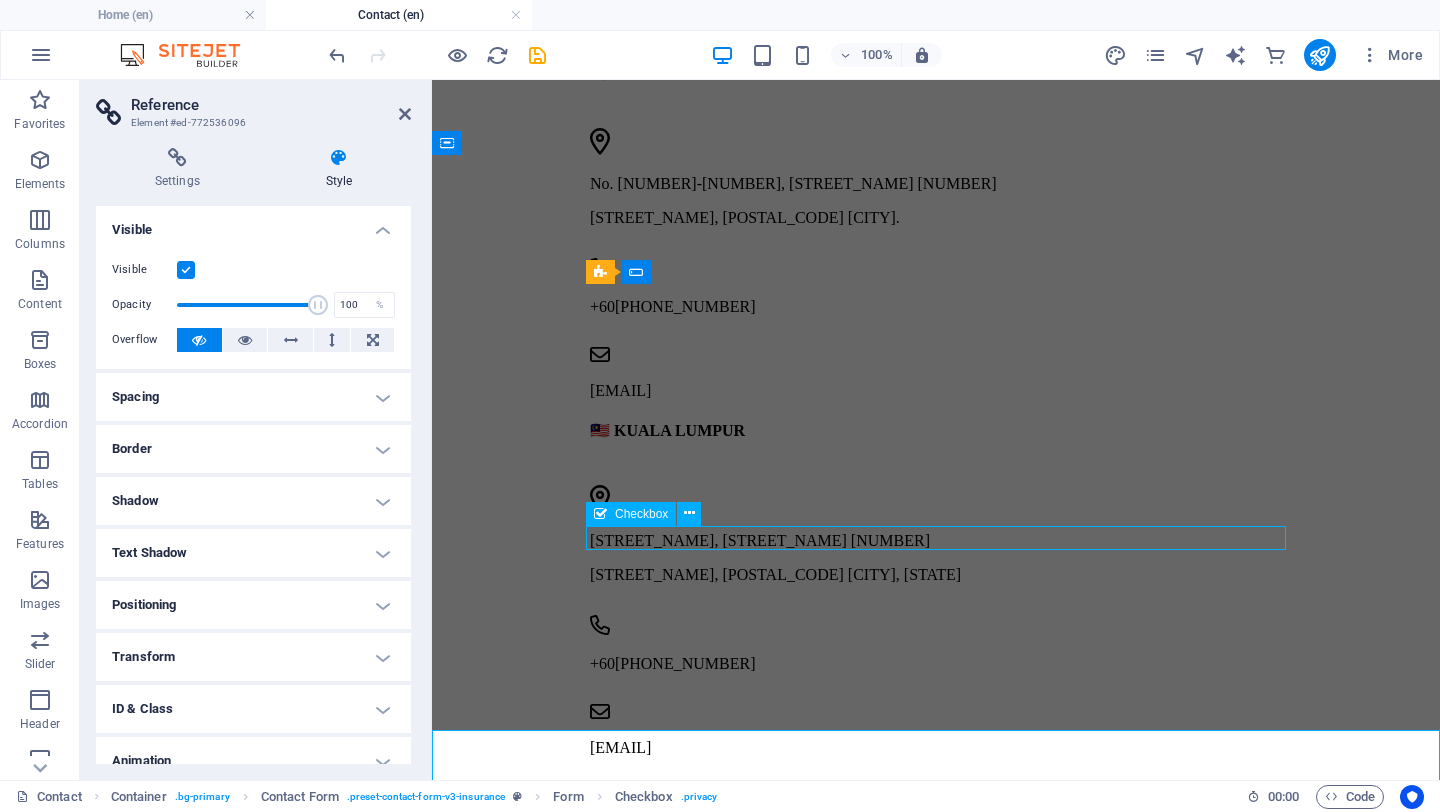 click on "I have read and understand the privacy policy." at bounding box center [820, 1191] 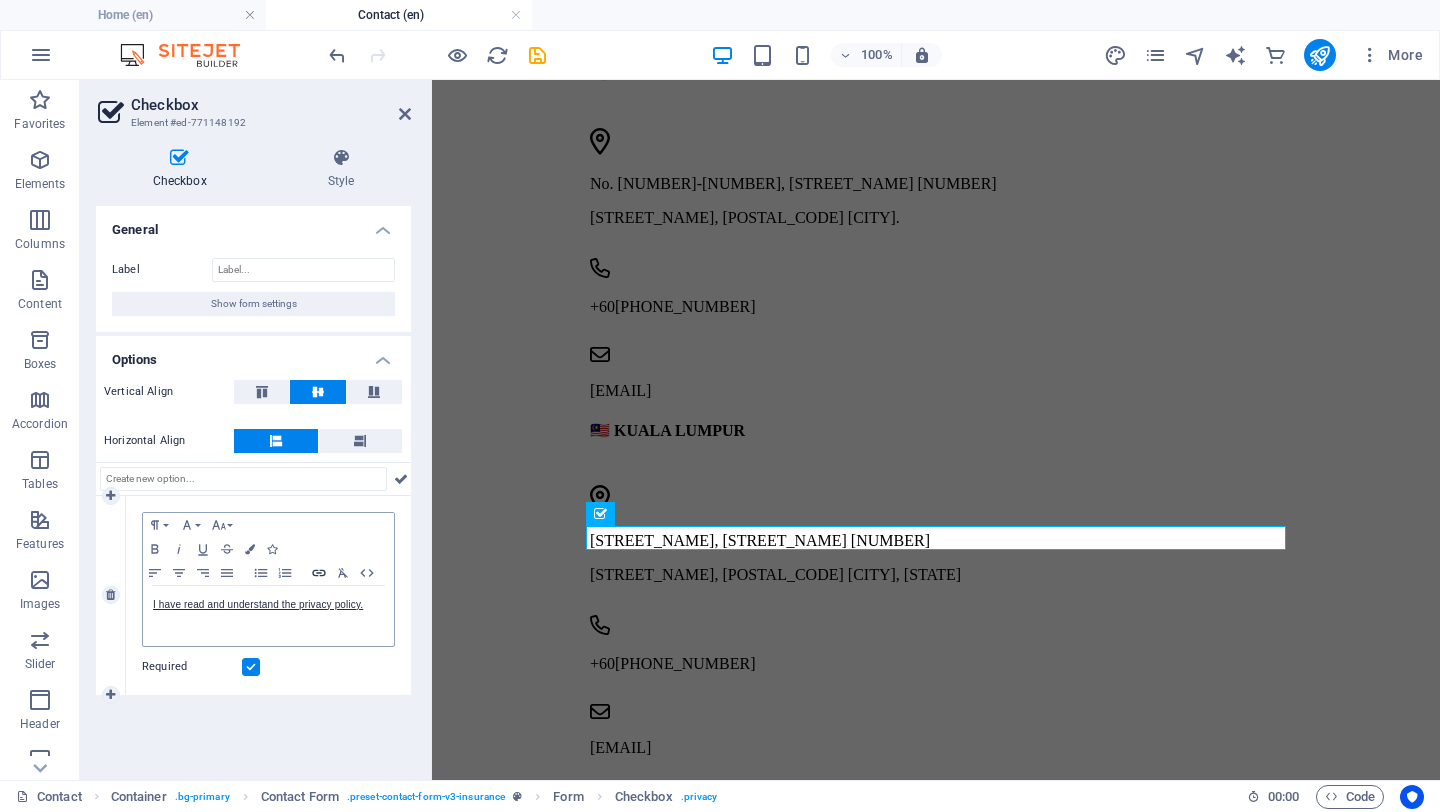 click 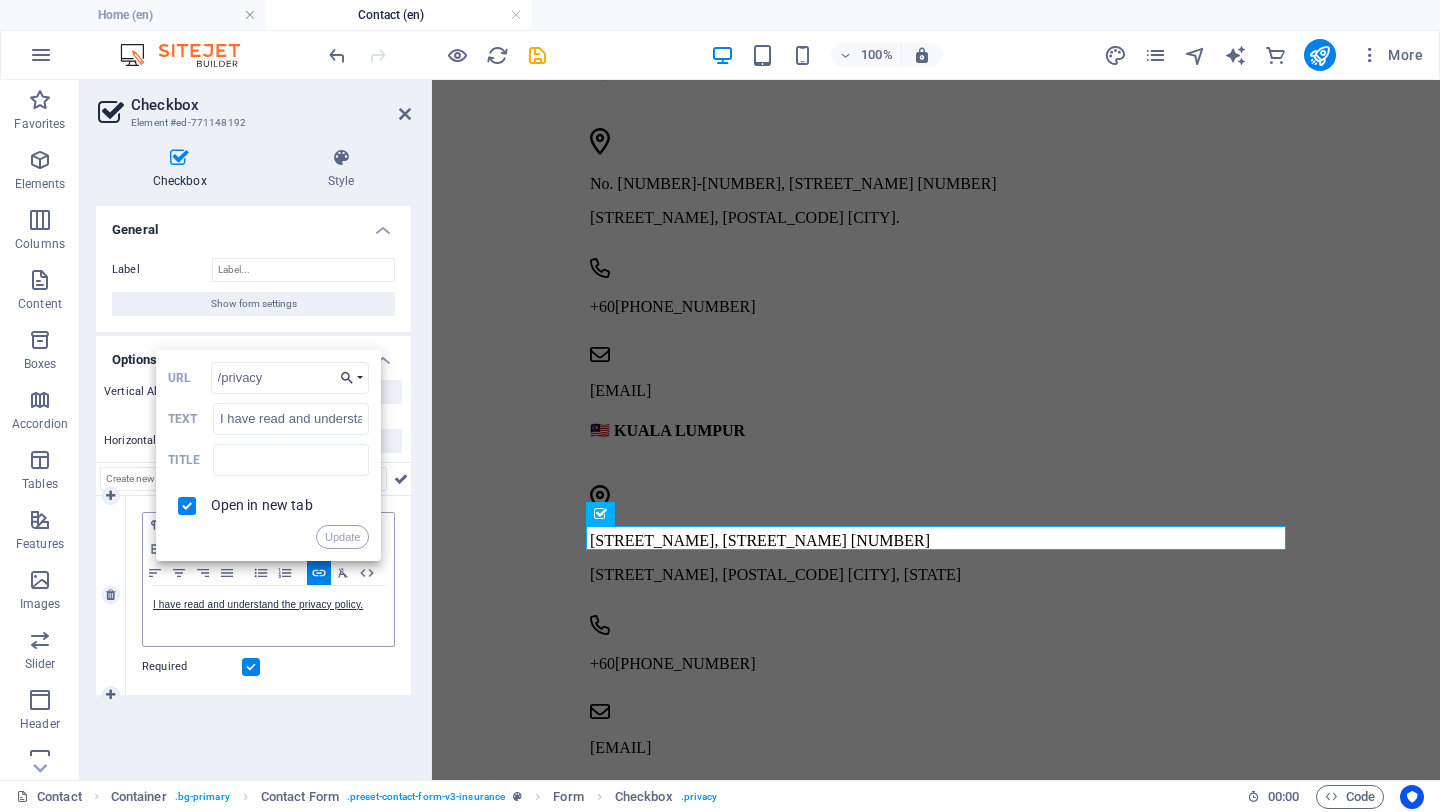 click on "Choose Link" at bounding box center [351, 378] 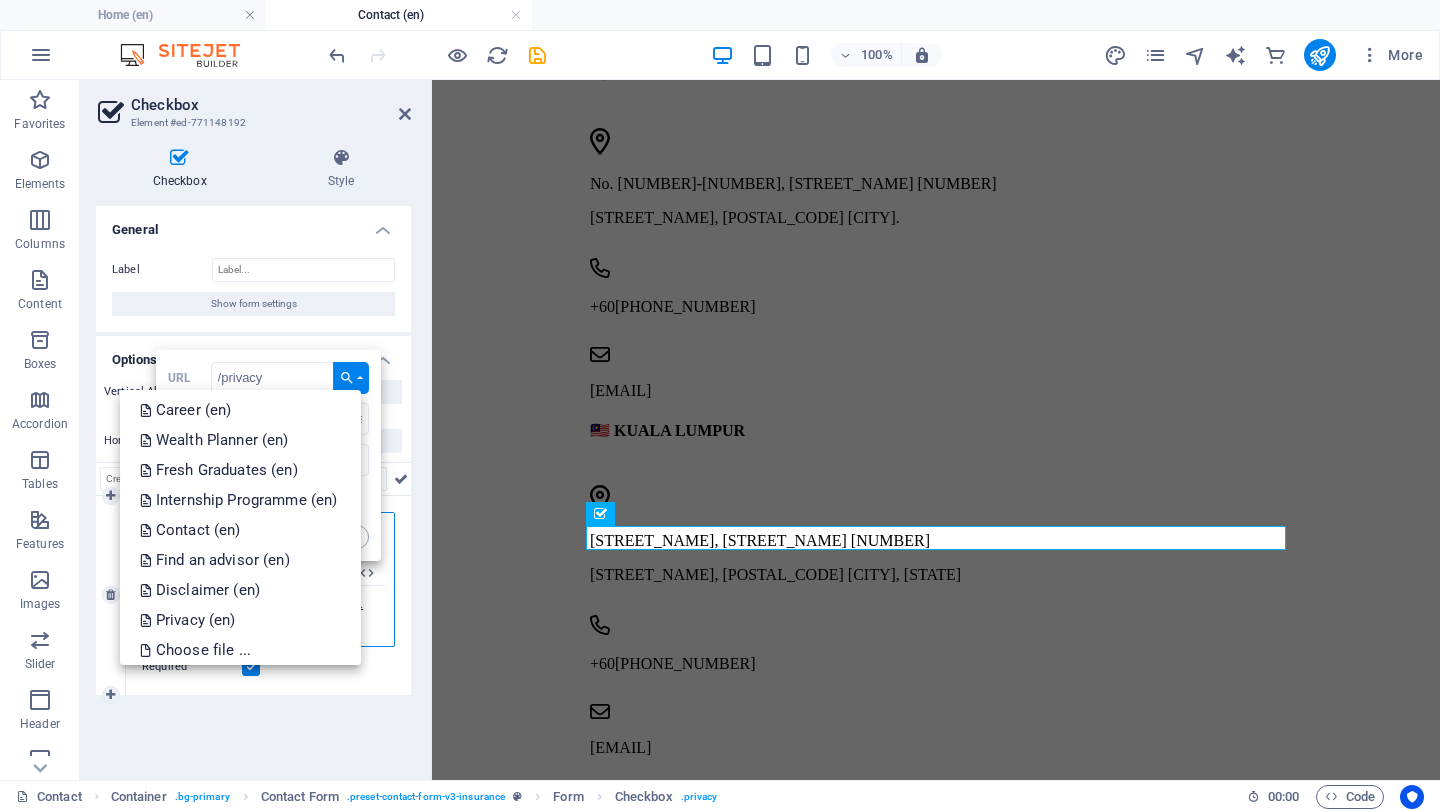 scroll, scrollTop: 281, scrollLeft: 0, axis: vertical 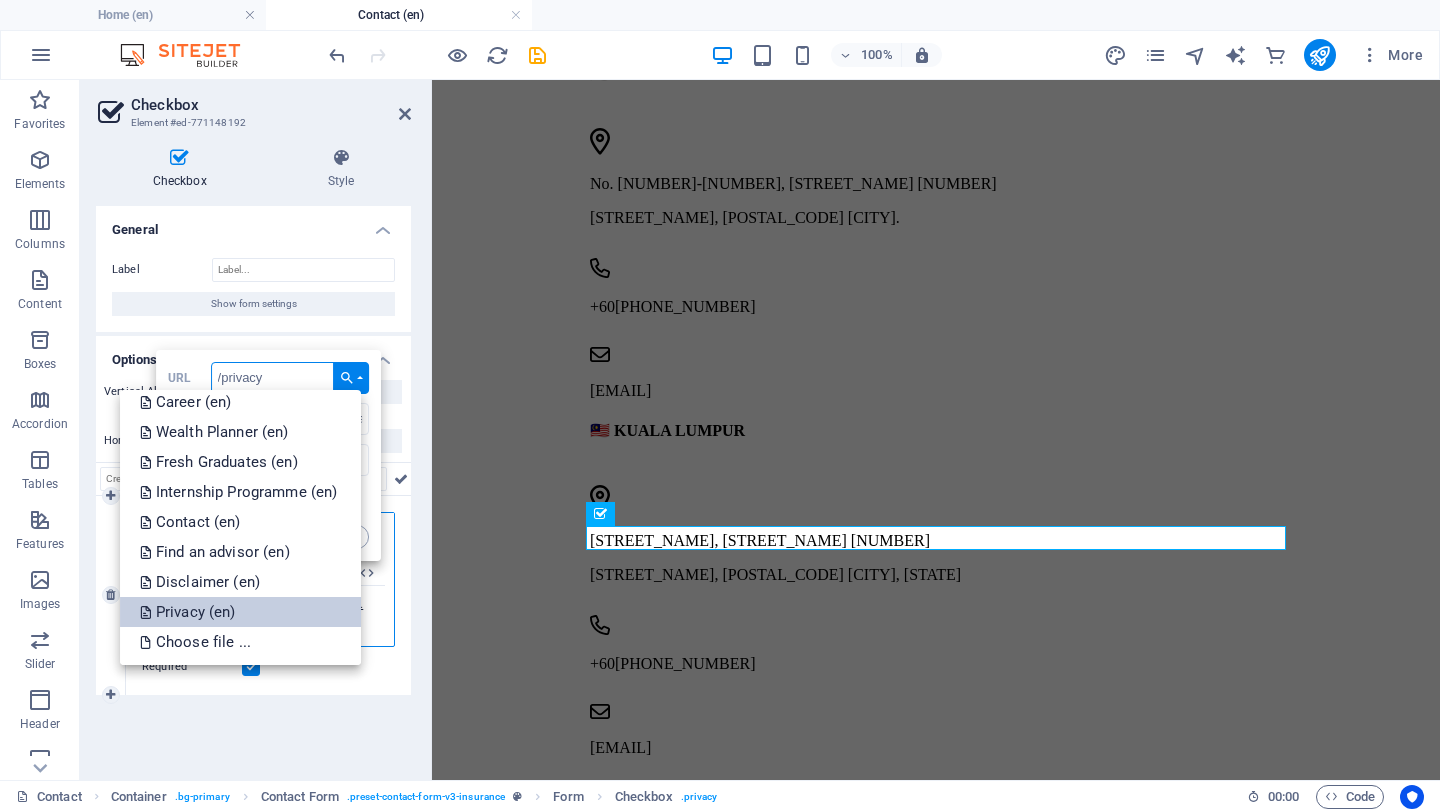 click on "Privacy (en)" at bounding box center (240, 612) 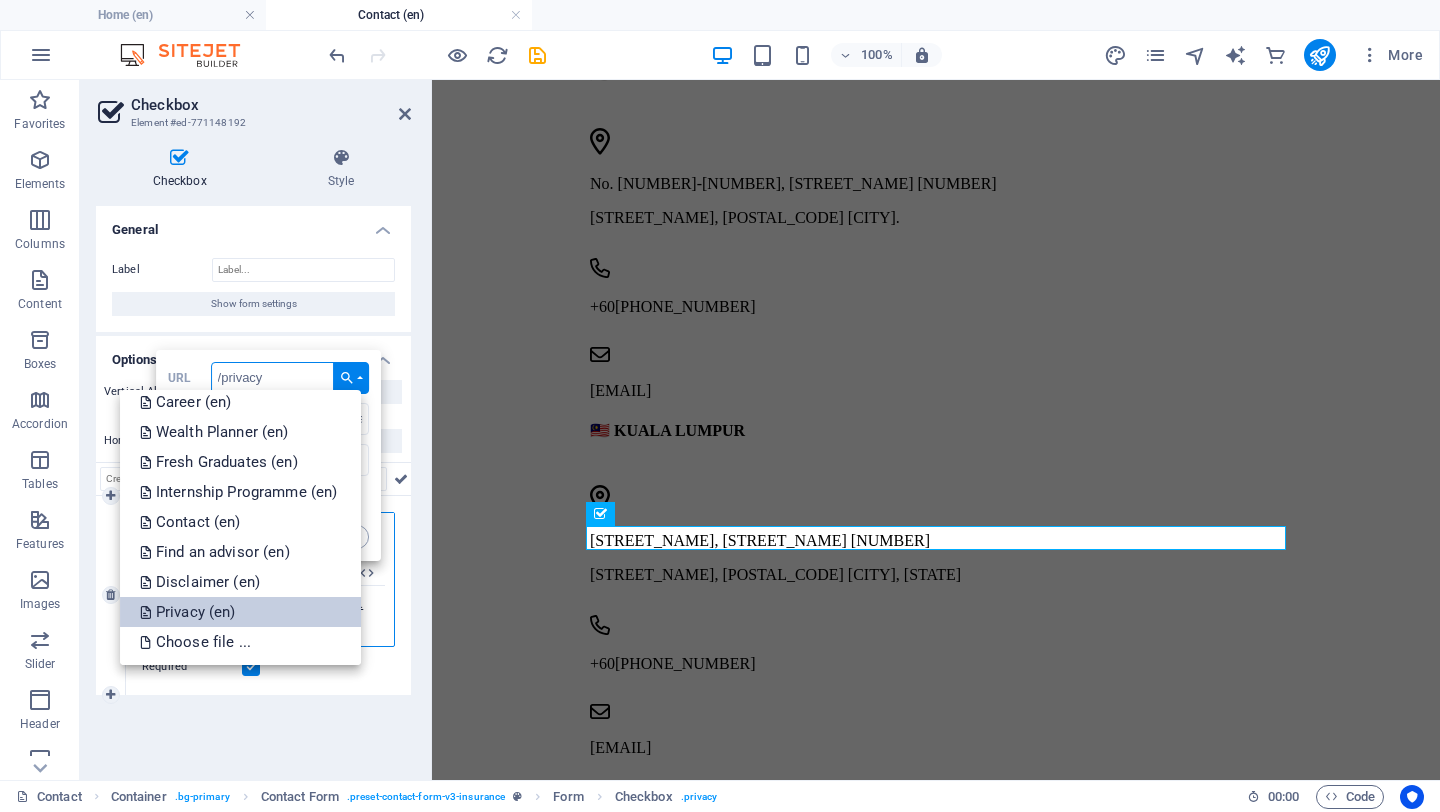 type on "/en/privacy" 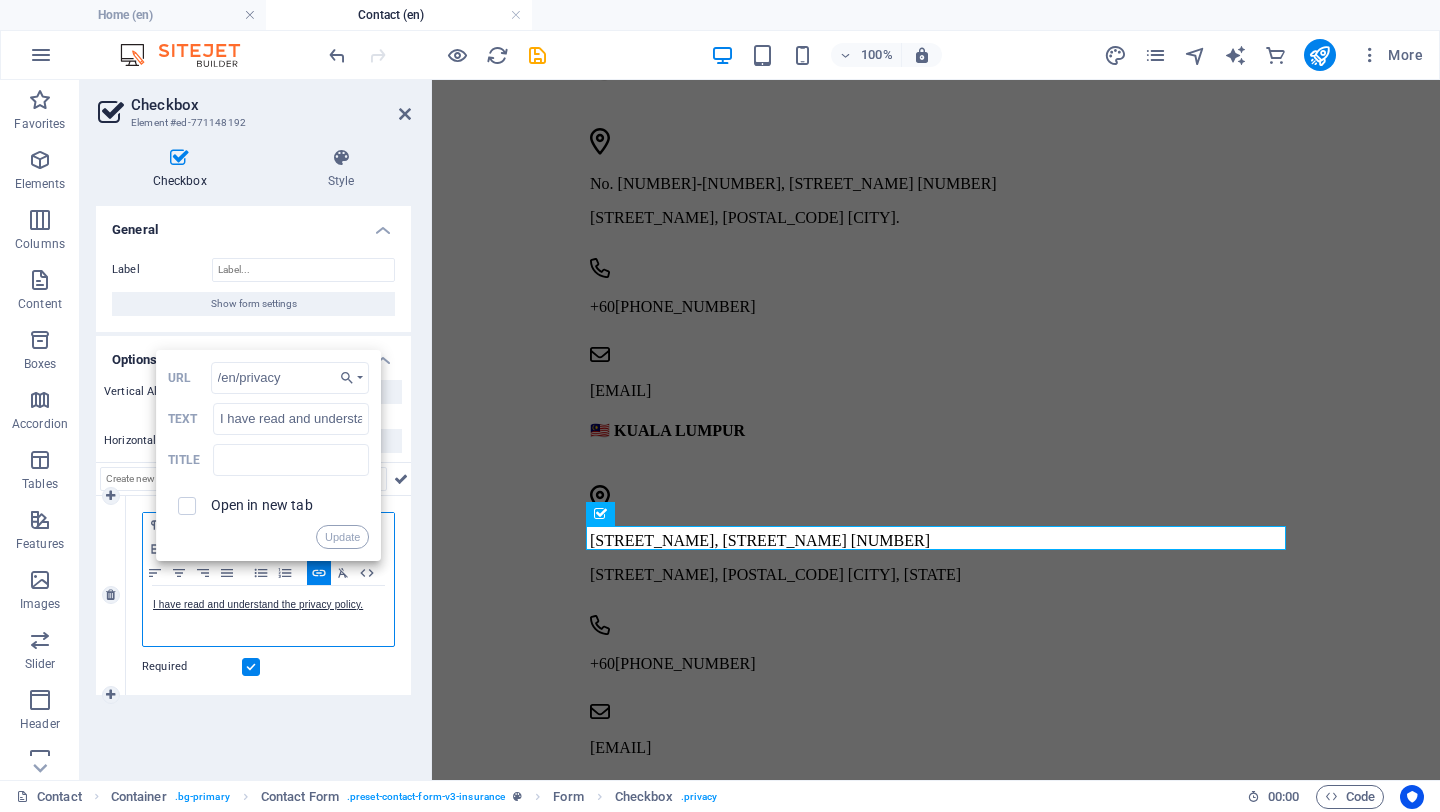 click on "Open in new tab" at bounding box center (262, 505) 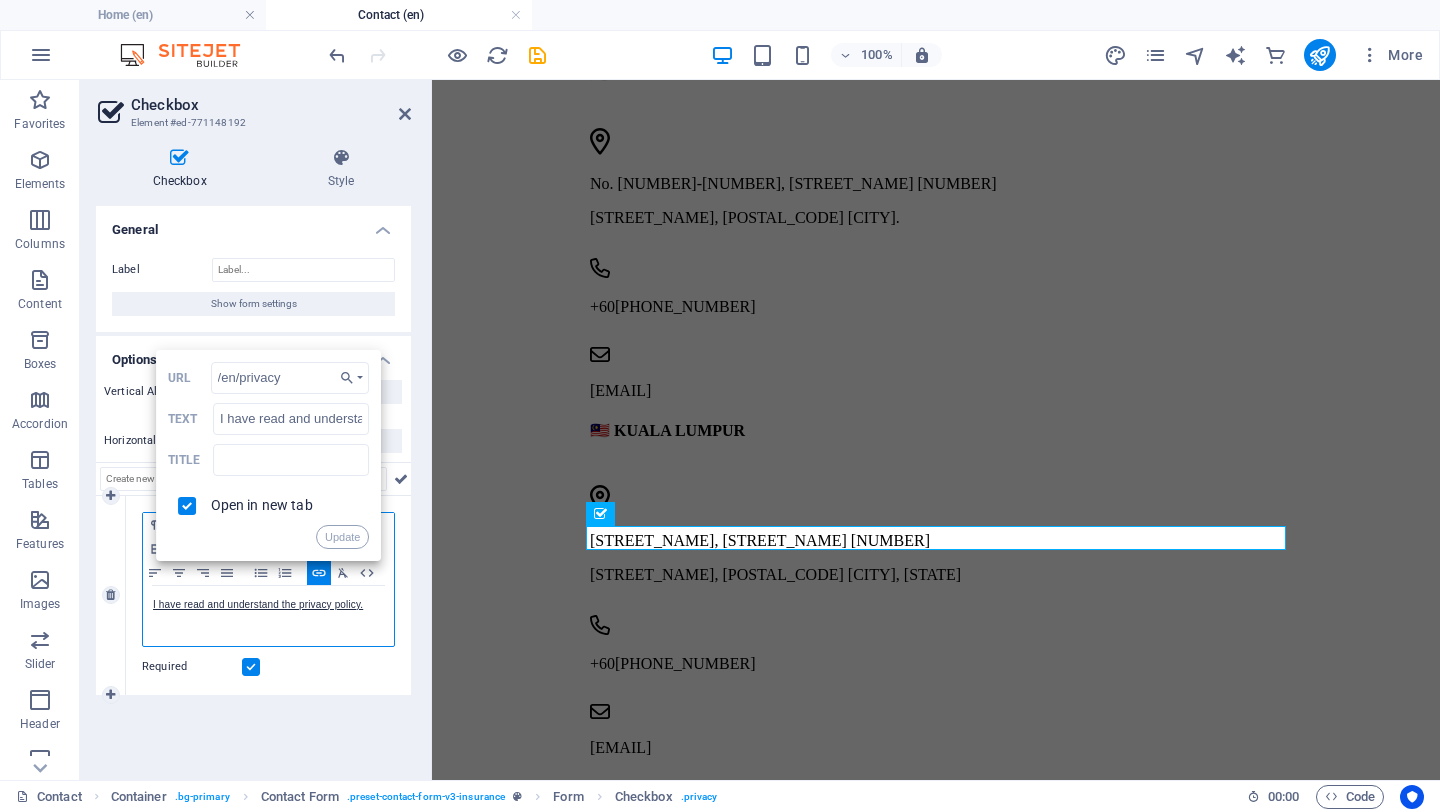 checkbox on "true" 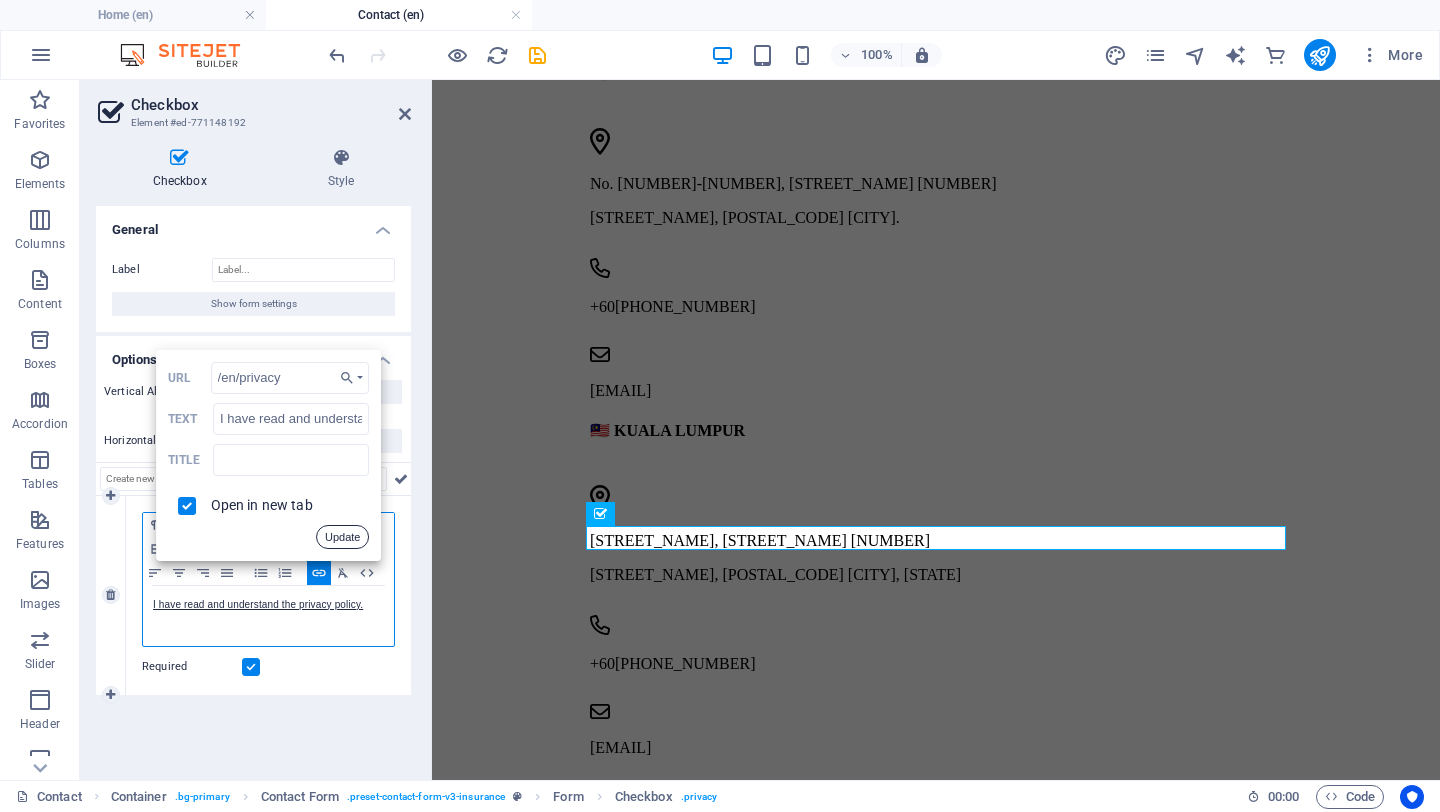 click on "Update" at bounding box center (342, 537) 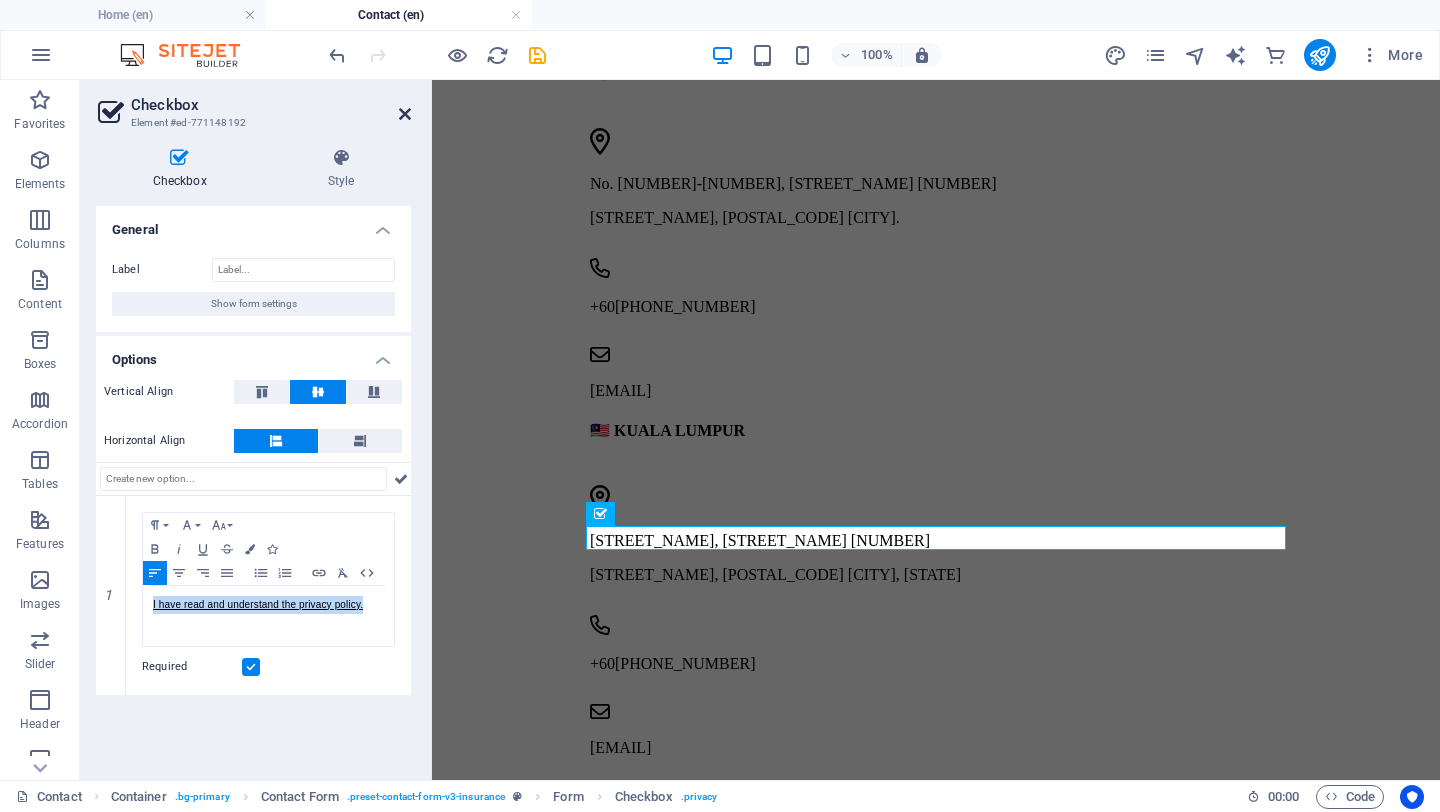 click at bounding box center [405, 114] 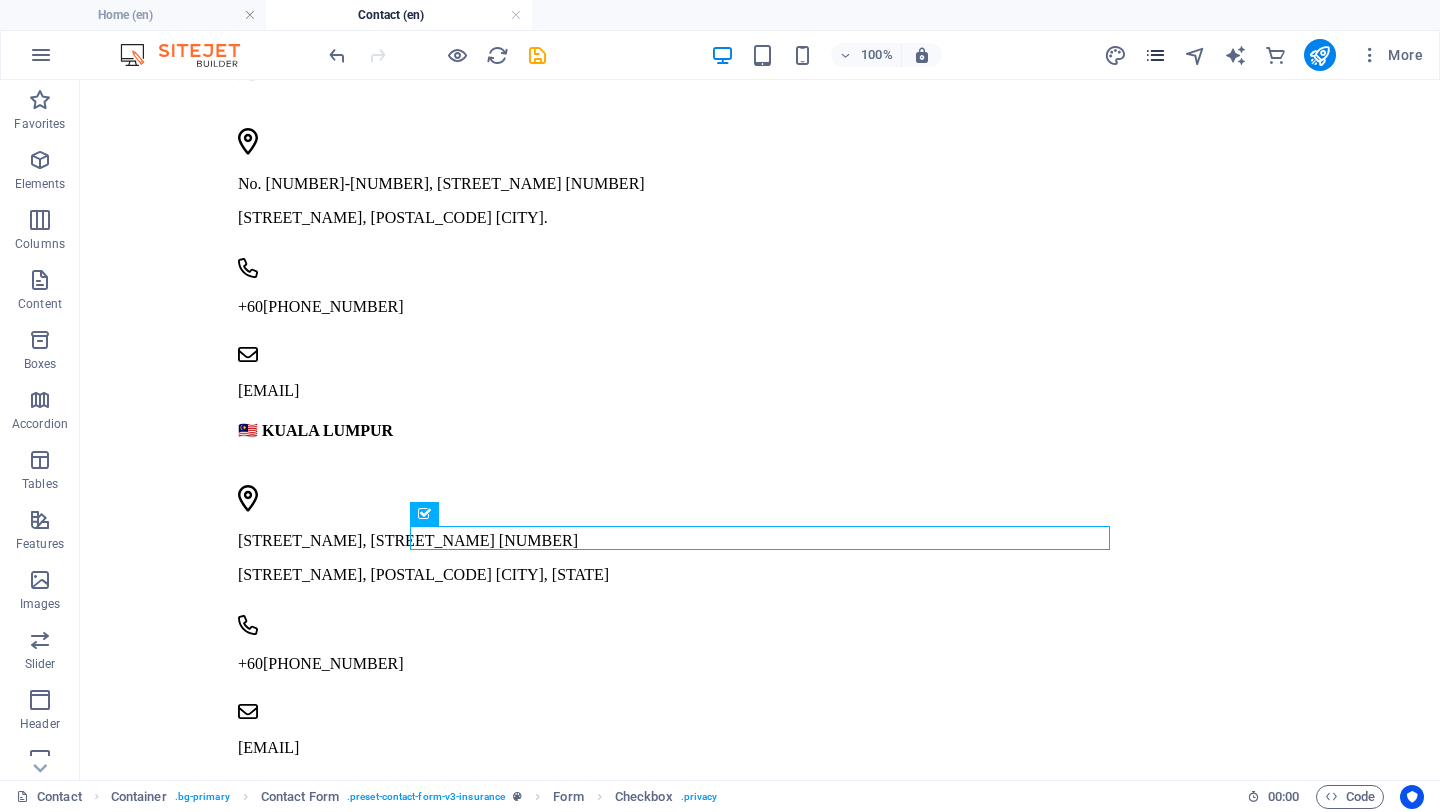 click at bounding box center [1155, 55] 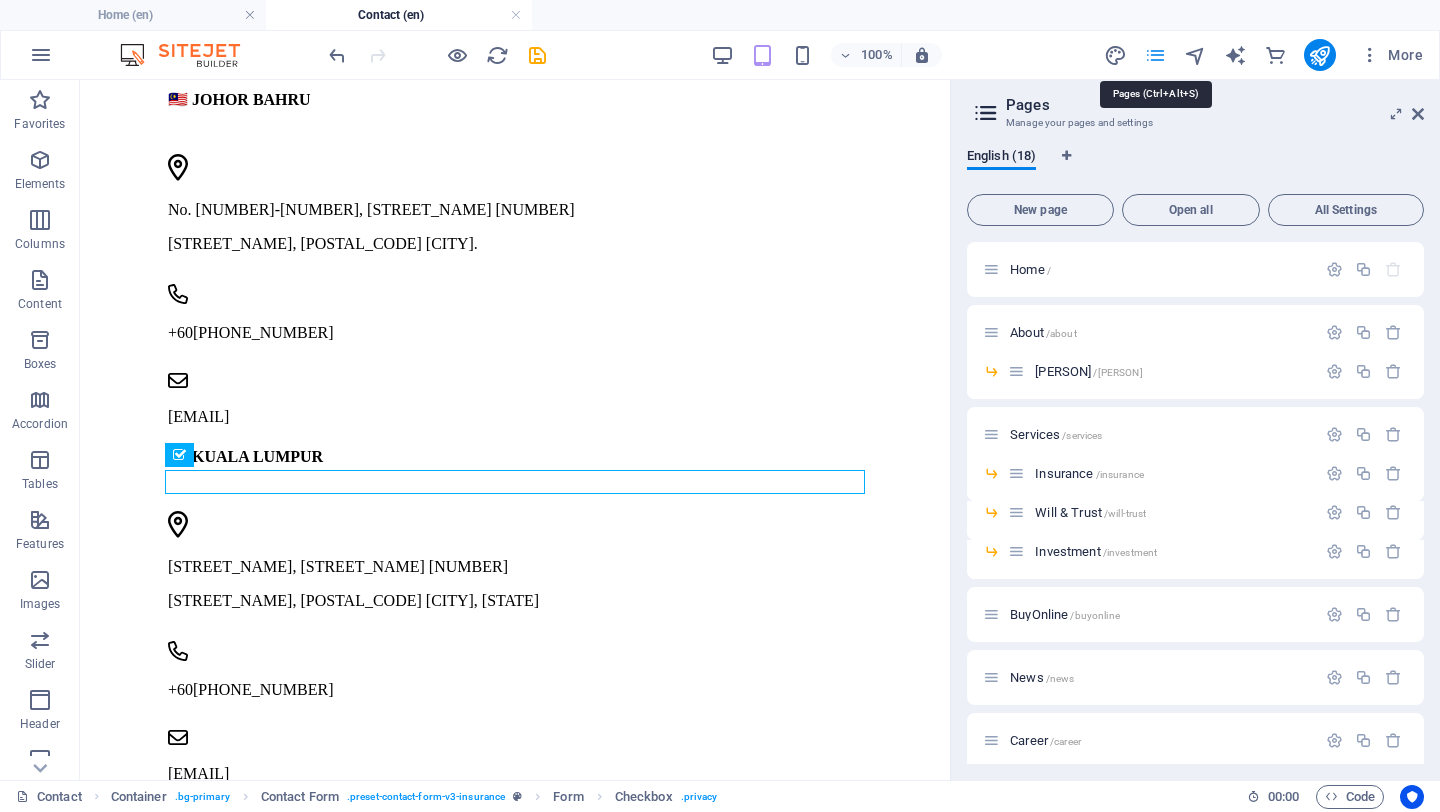 scroll, scrollTop: 985, scrollLeft: 0, axis: vertical 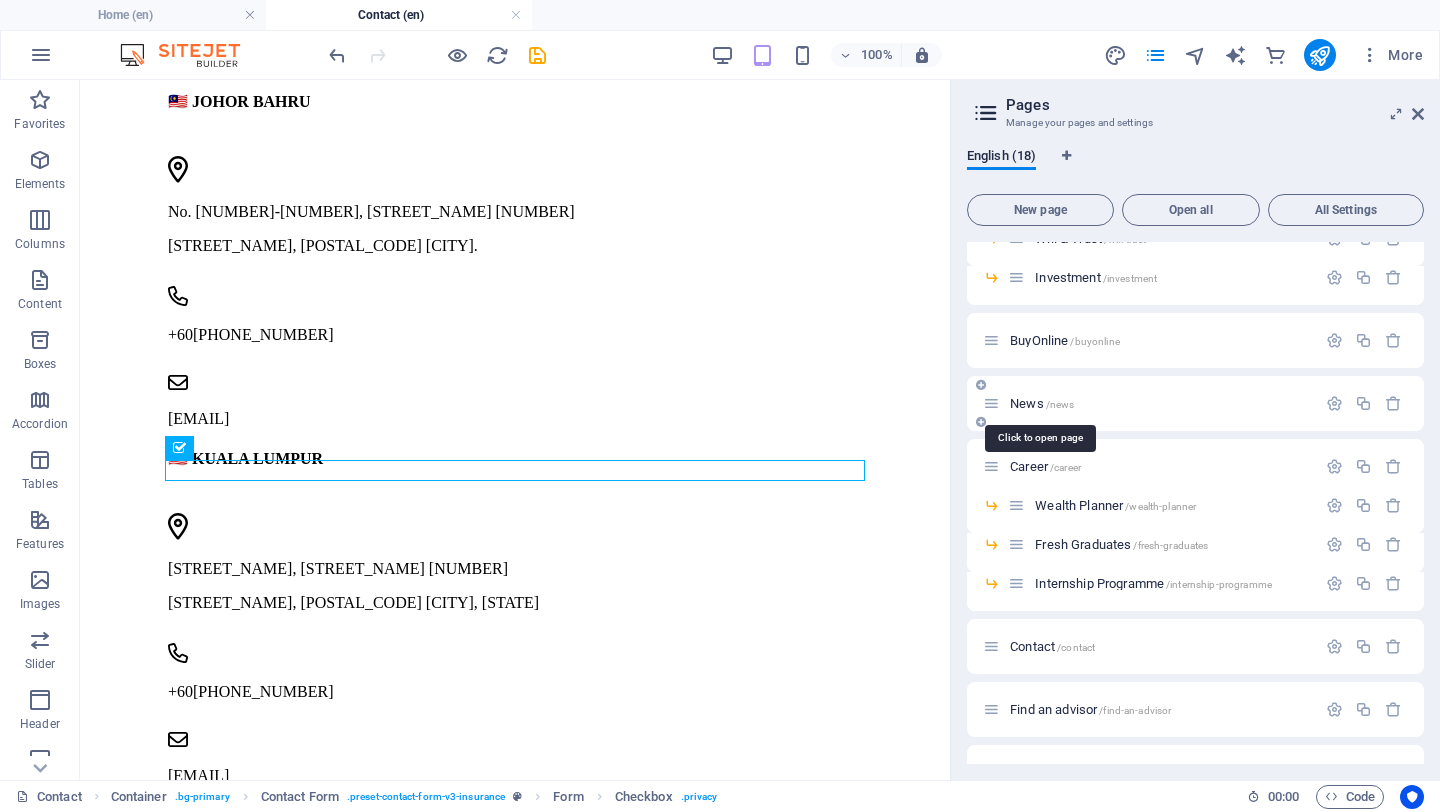 click on "News /news" at bounding box center (1042, 403) 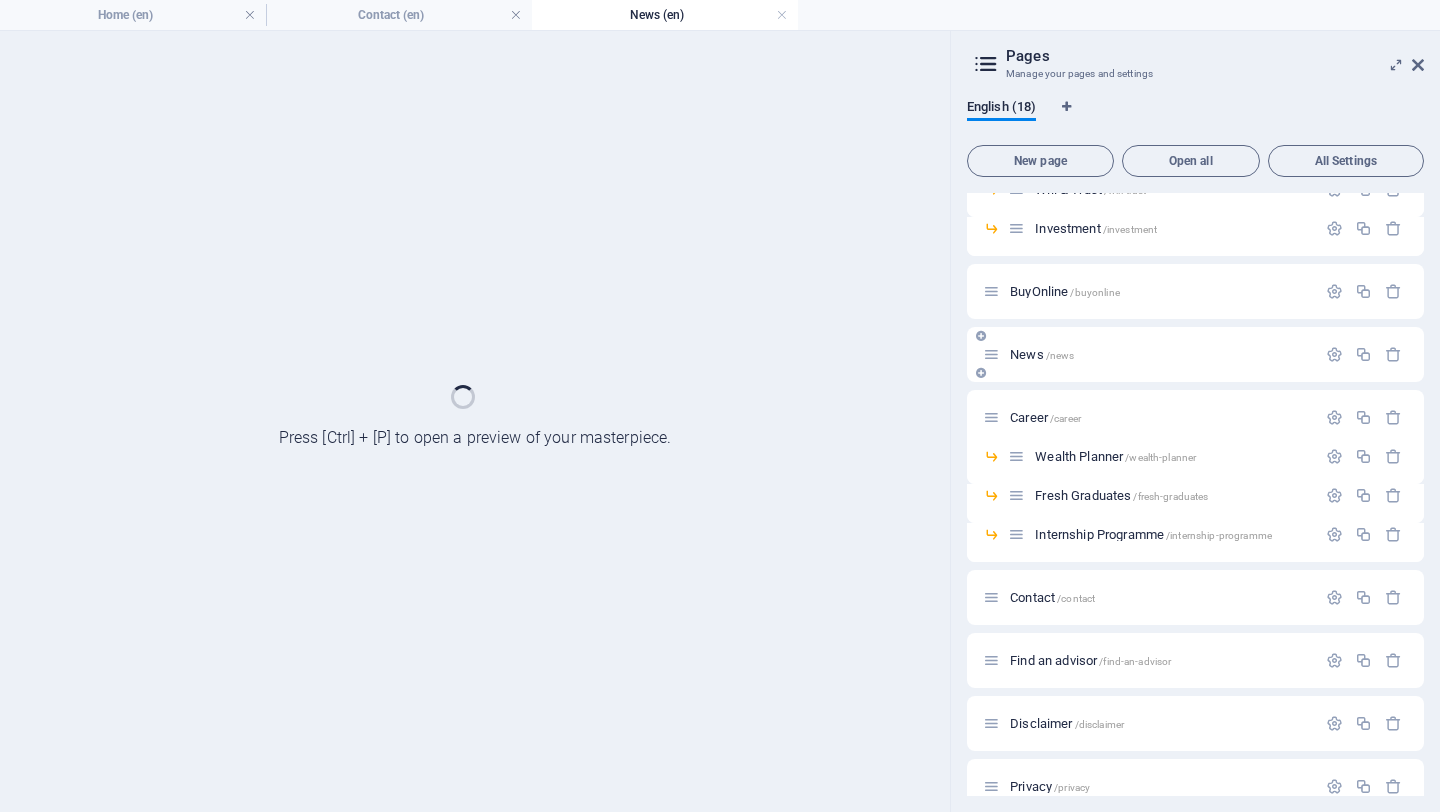 scroll, scrollTop: 0, scrollLeft: 0, axis: both 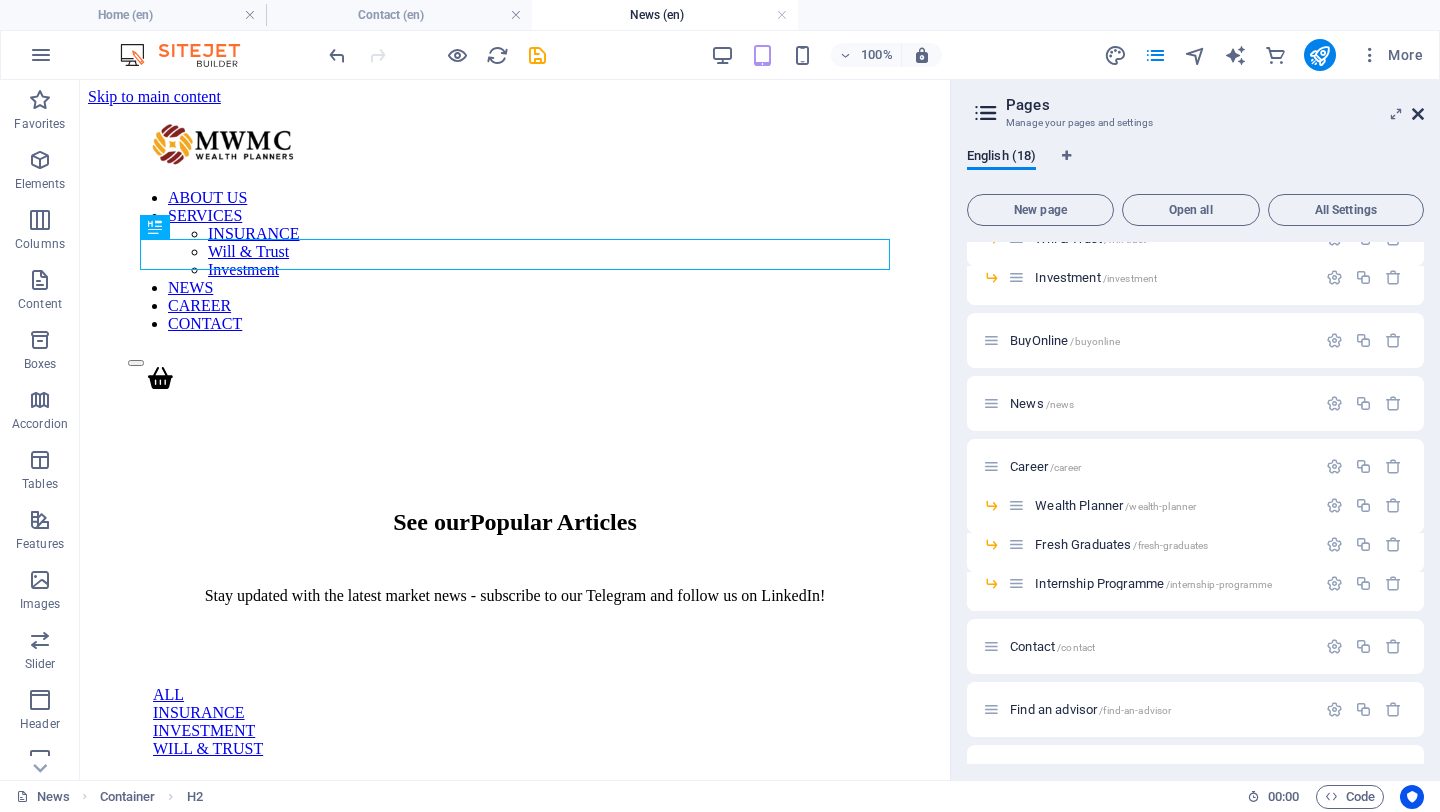 click at bounding box center (1418, 114) 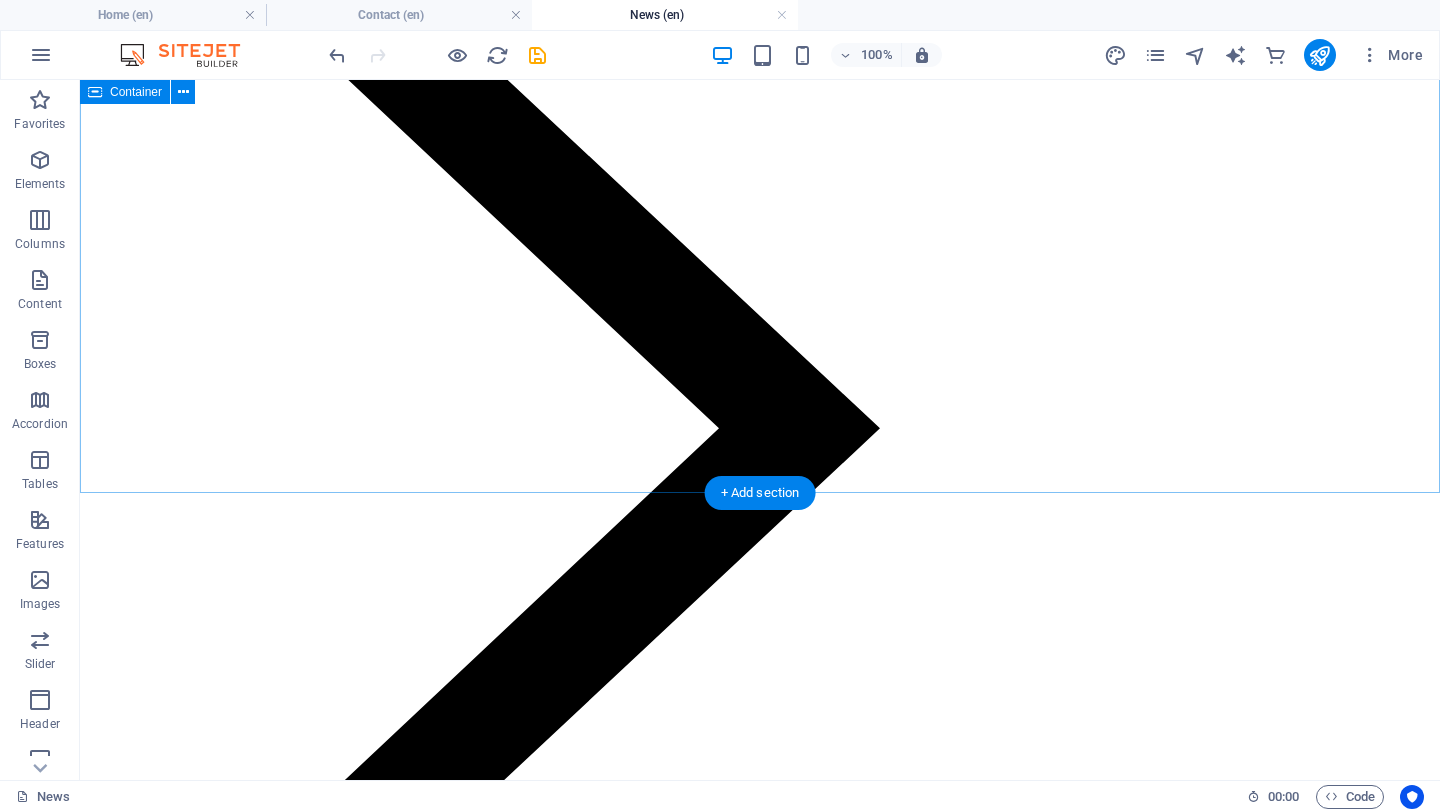 scroll, scrollTop: 1425, scrollLeft: 0, axis: vertical 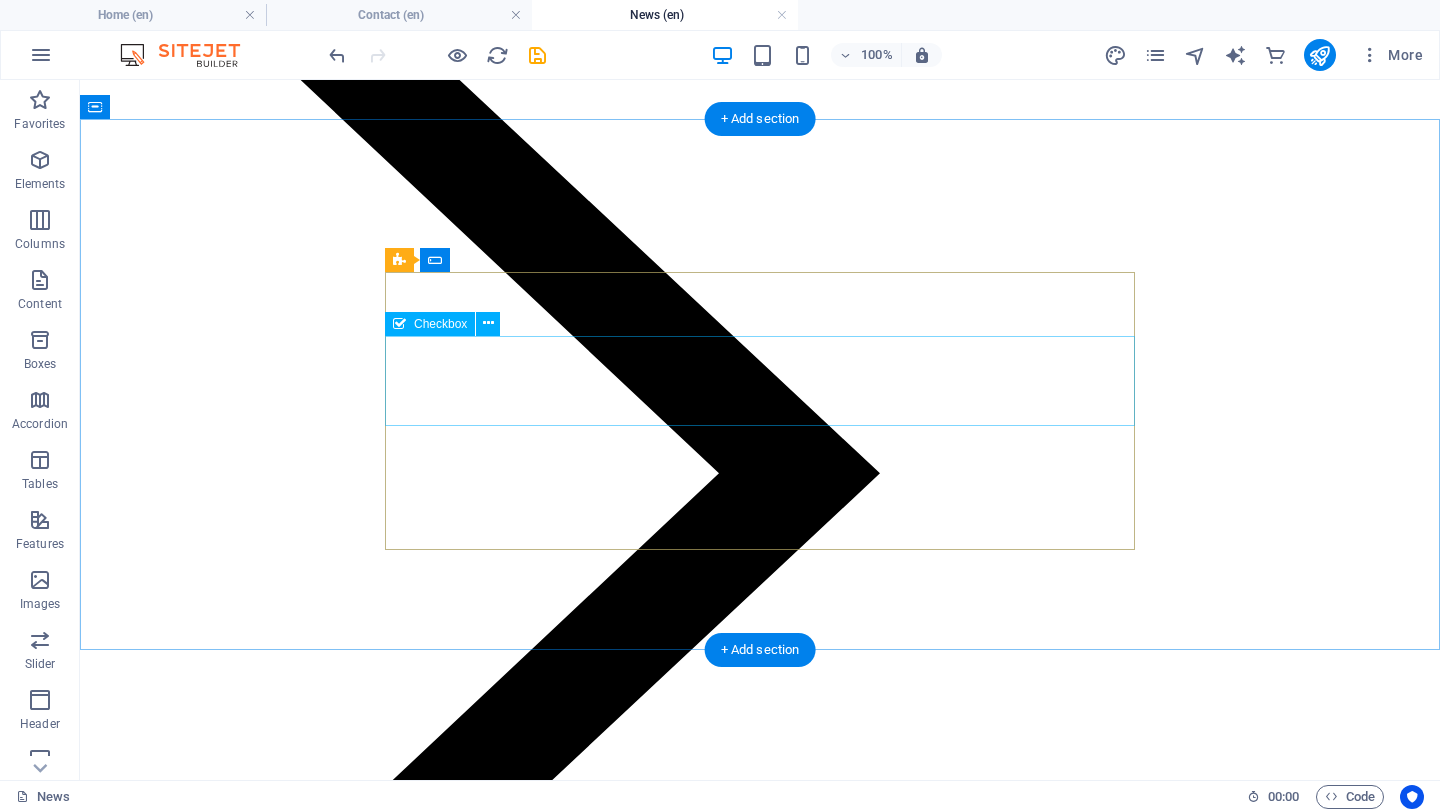click on "I have read and understand the privacy policy." at bounding box center (487, 5006) 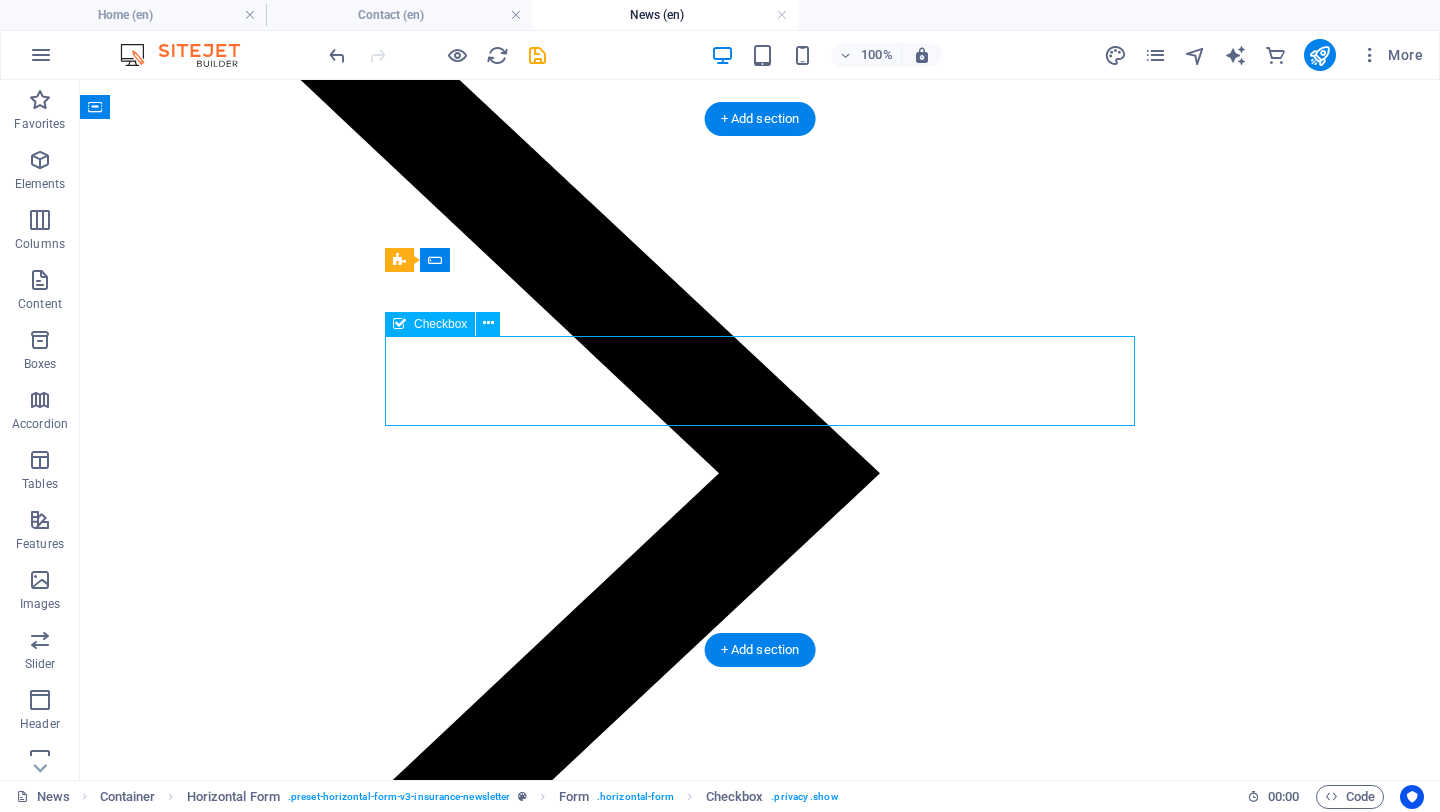 click on "I have read and understand the privacy policy." at bounding box center [487, 5006] 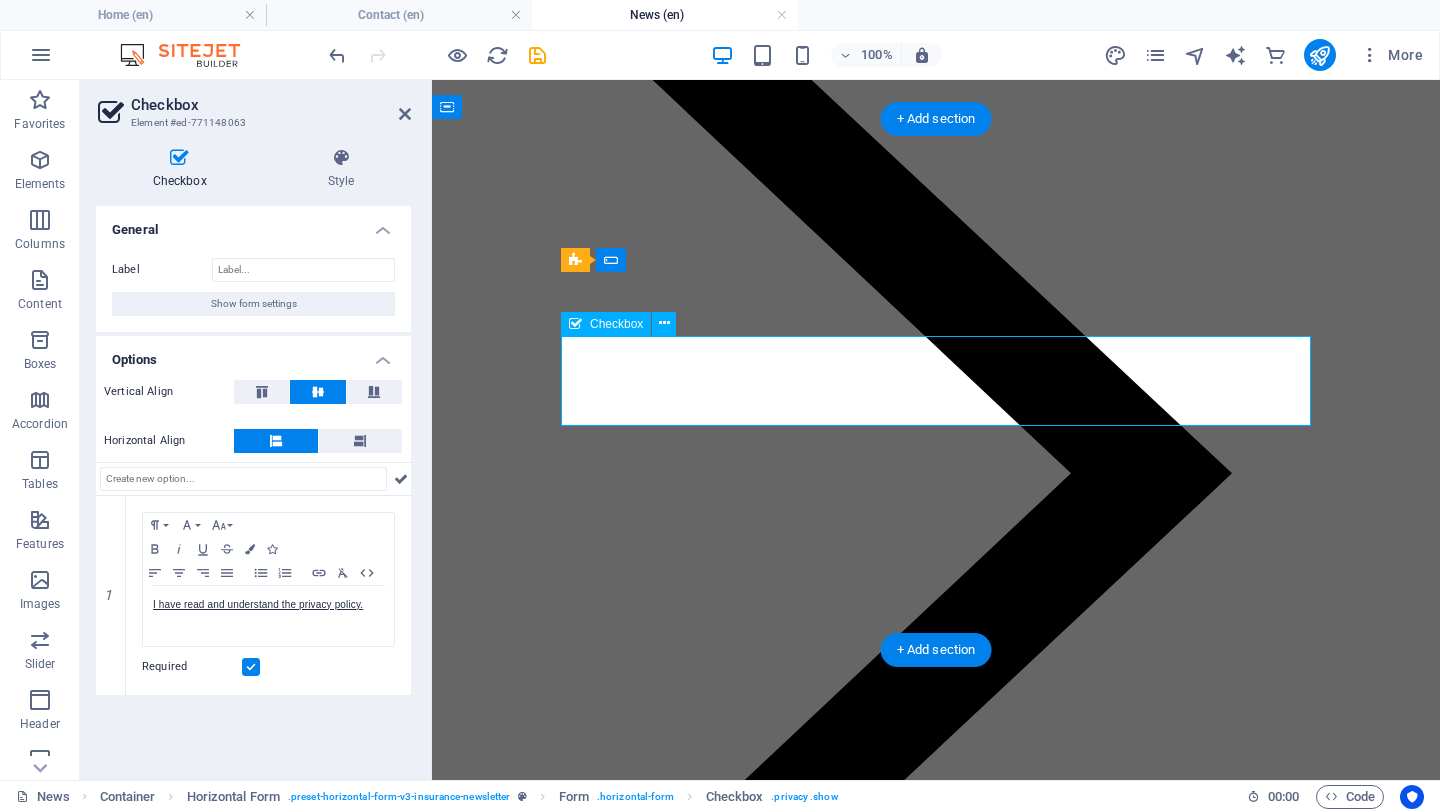 click on "I have read and understand the privacy policy." at bounding box center (839, 5006) 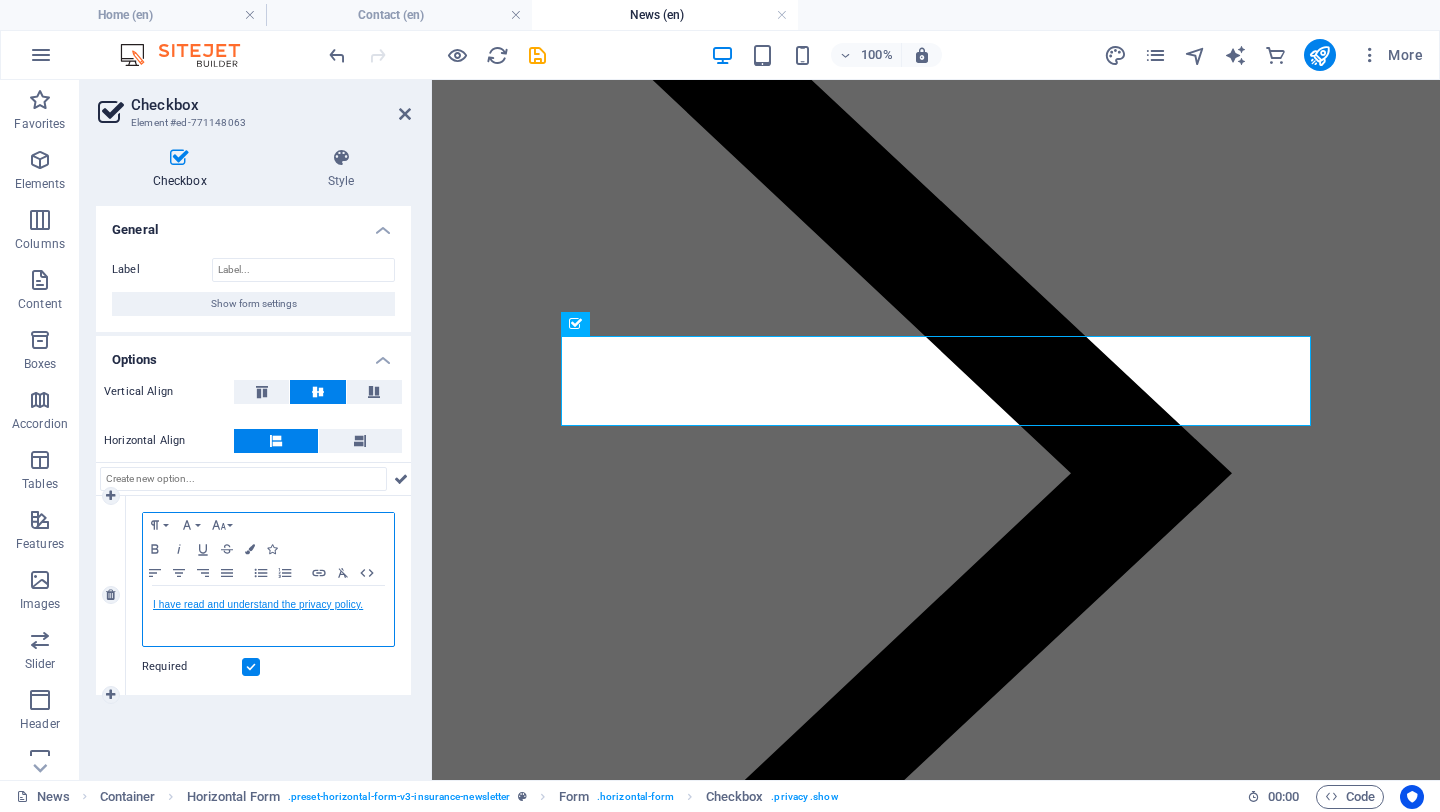 click on "I have read and understand the privacy policy." at bounding box center [258, 604] 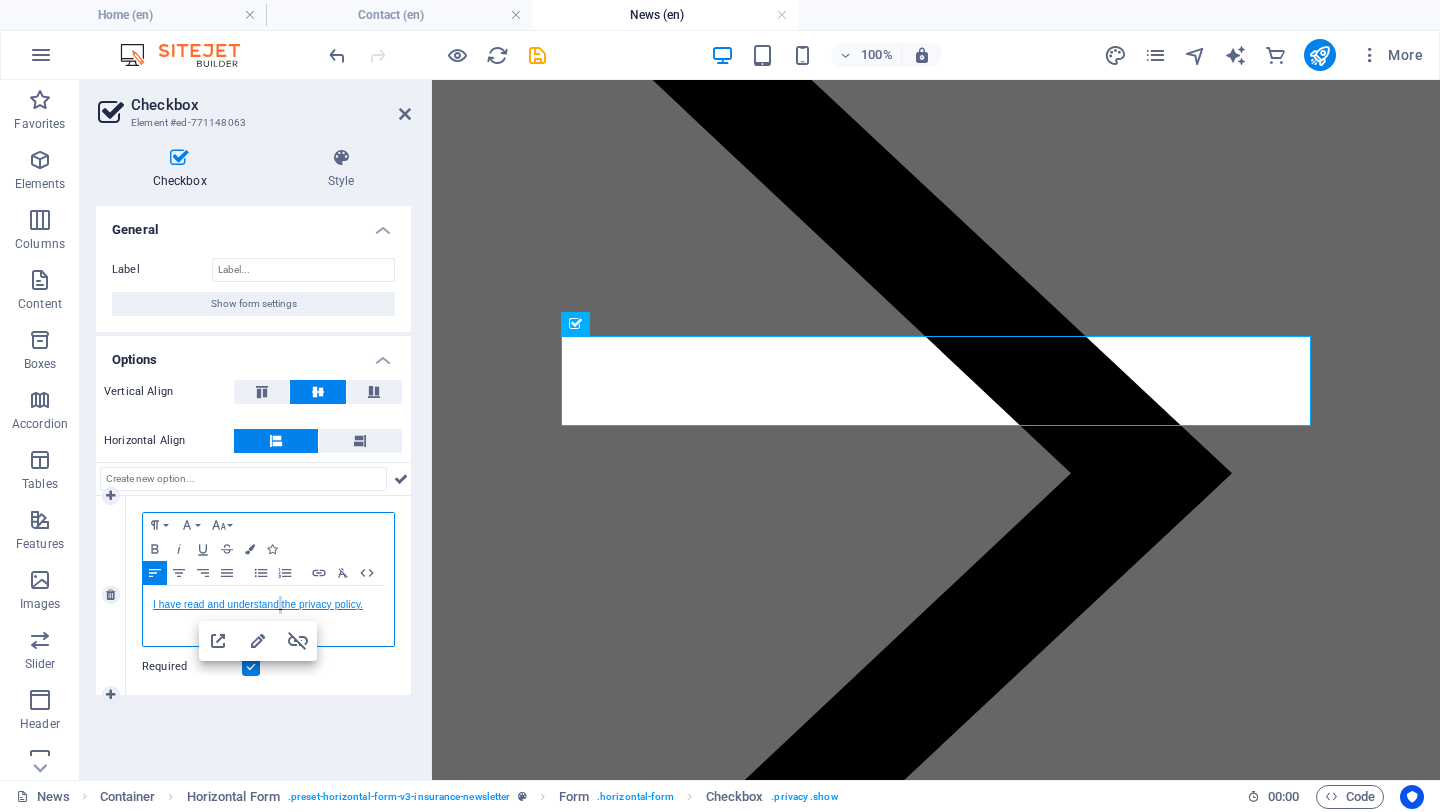 click on "I have read and understand the privacy policy." at bounding box center [258, 604] 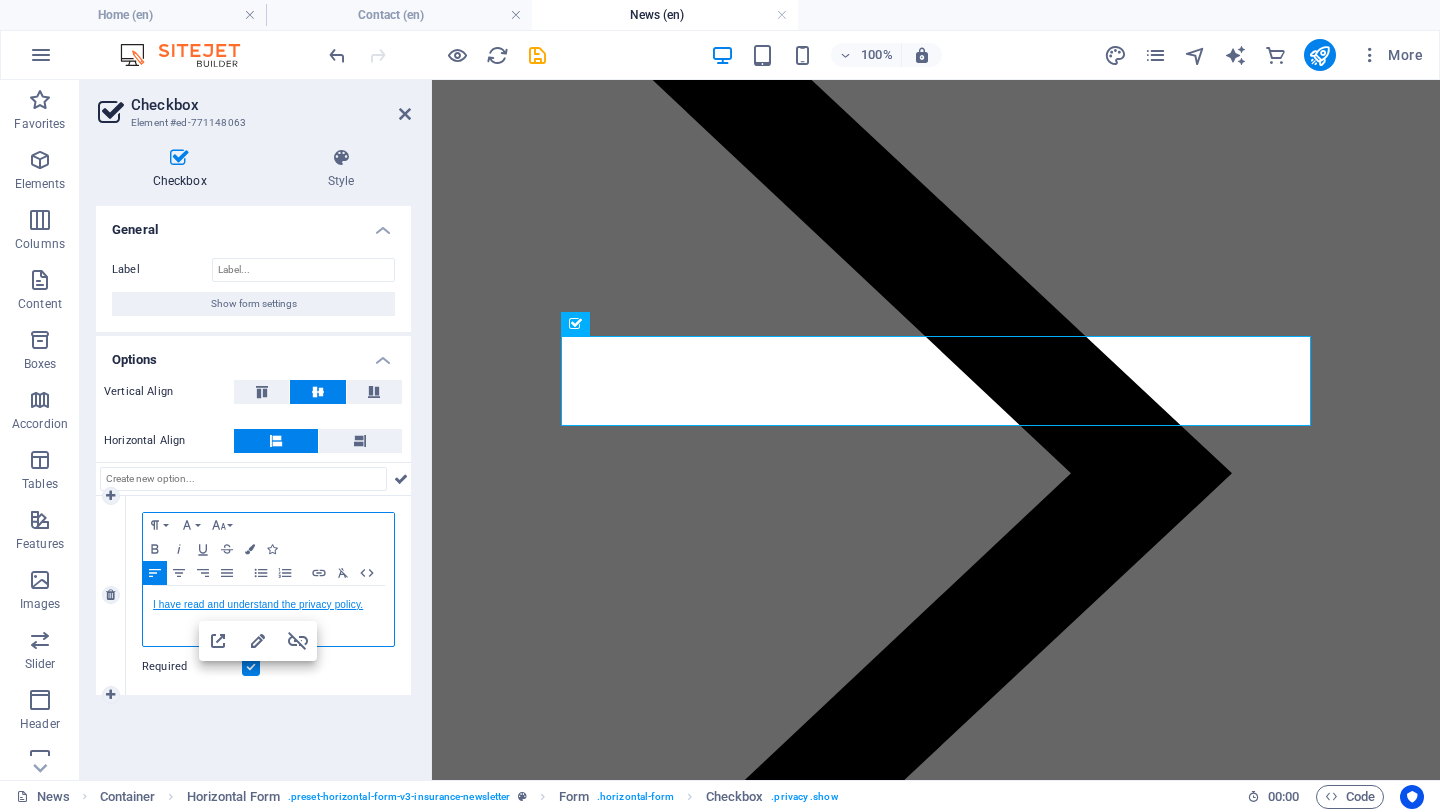 click on "I have read and understand the privacy policy." at bounding box center (258, 604) 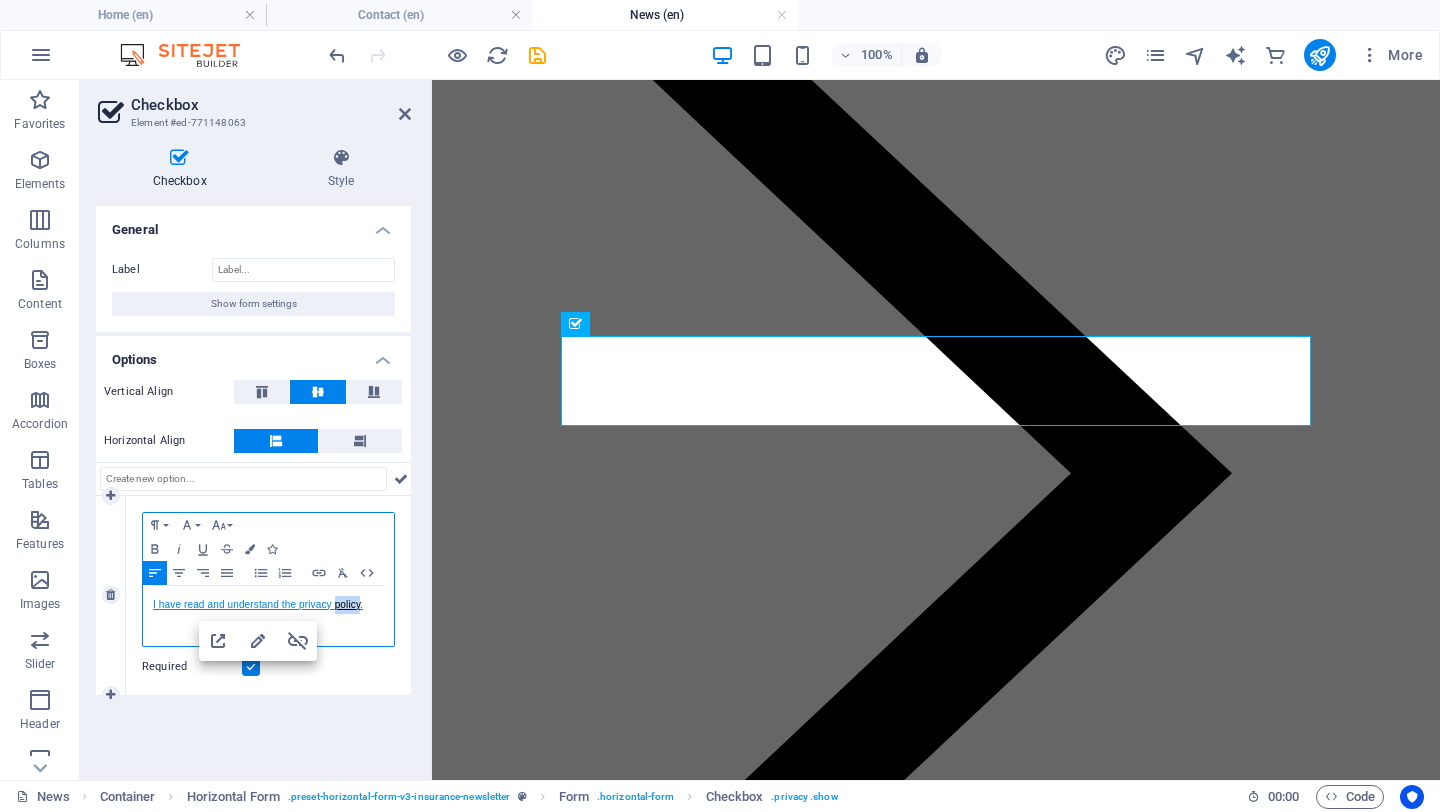 click on "I have read and understand the privacy policy." at bounding box center [258, 604] 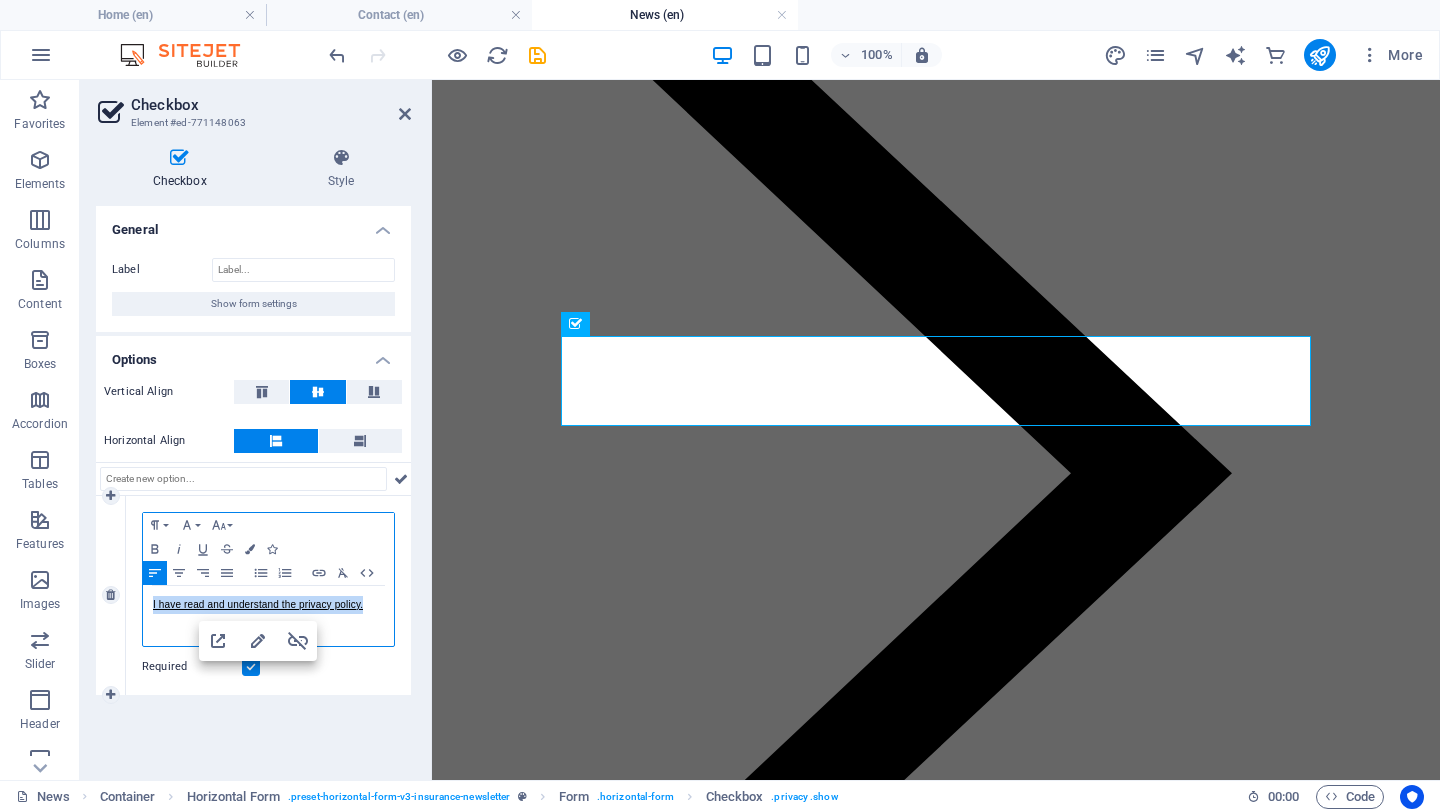 click on "I have read and understand the privacy policy." at bounding box center [258, 604] 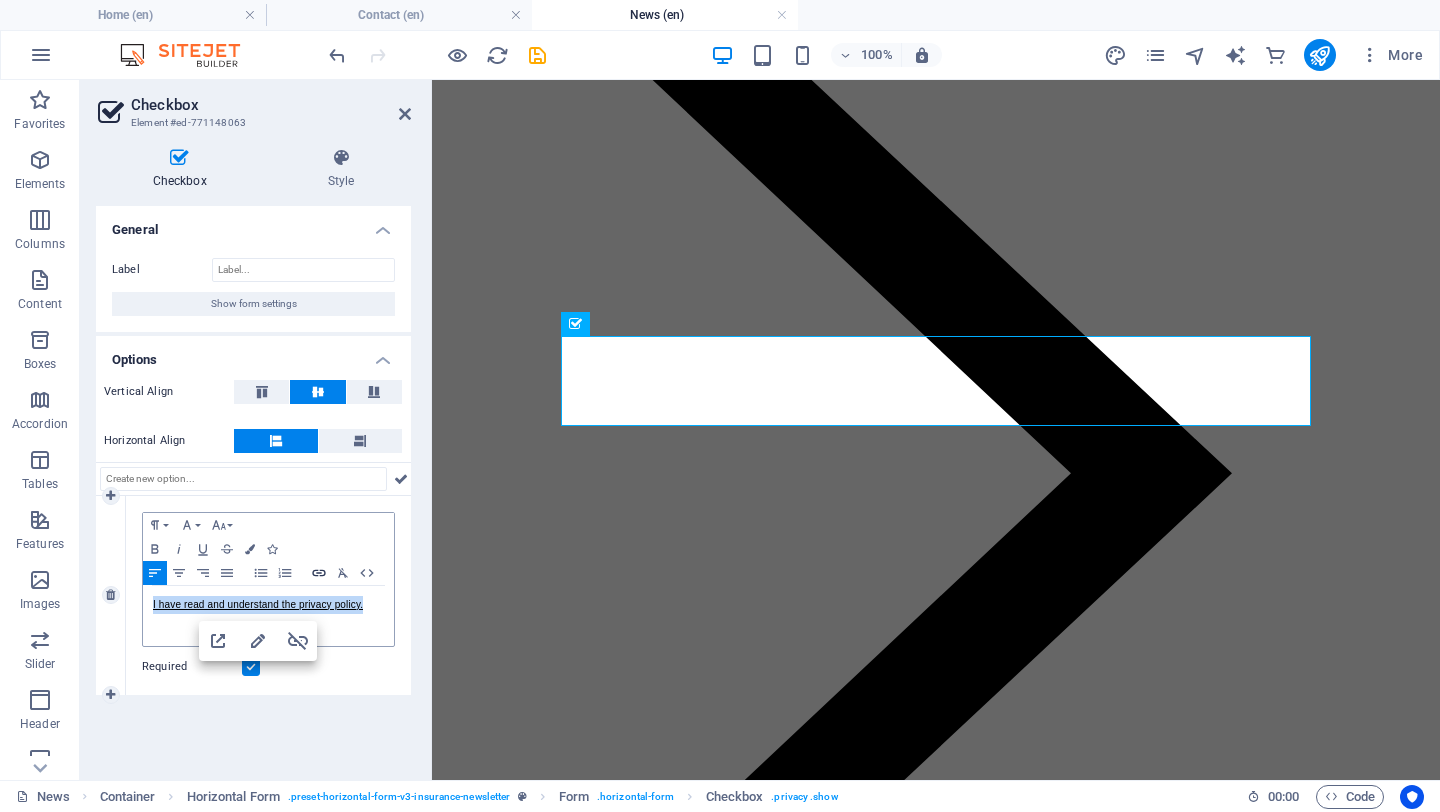 click 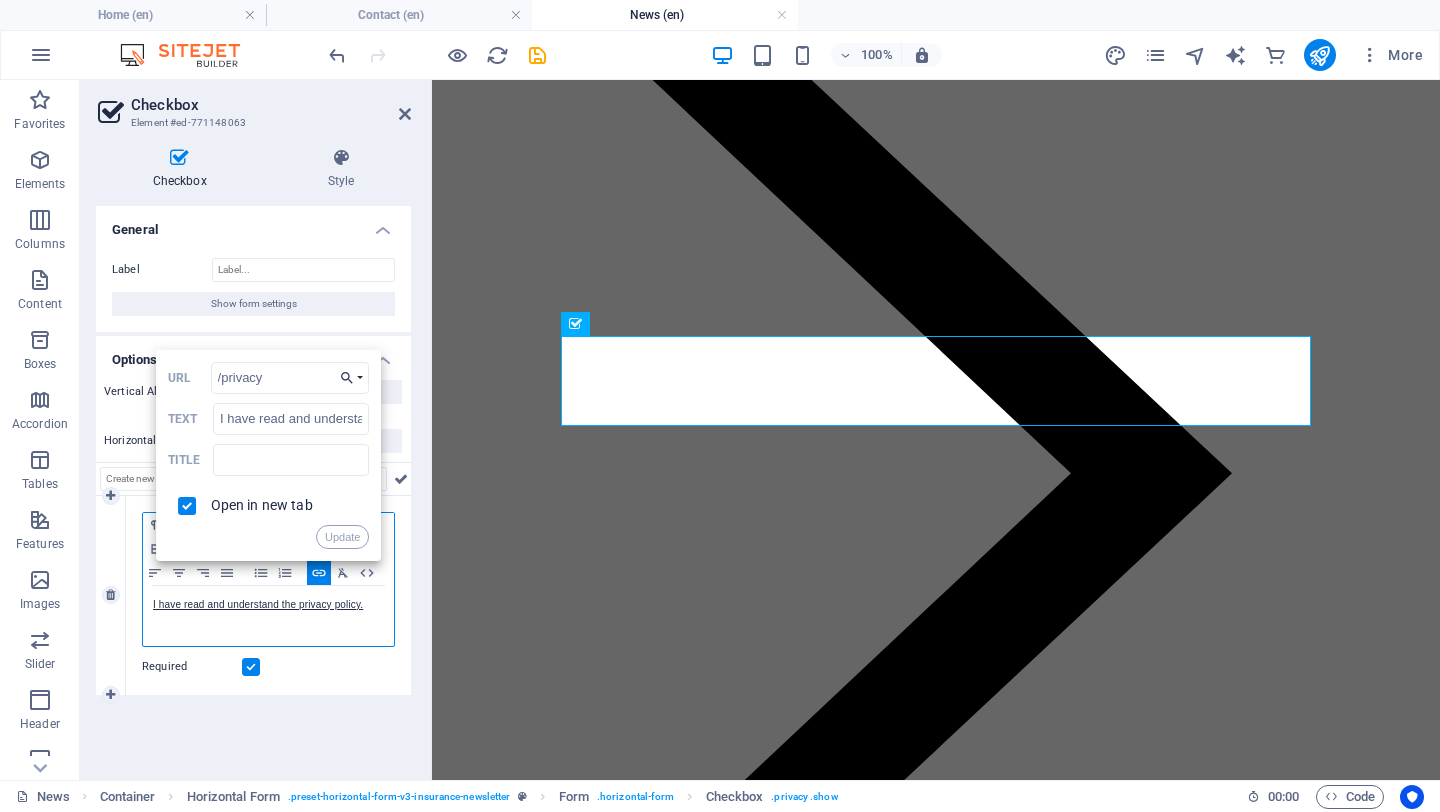 click on "Choose Link" at bounding box center (351, 378) 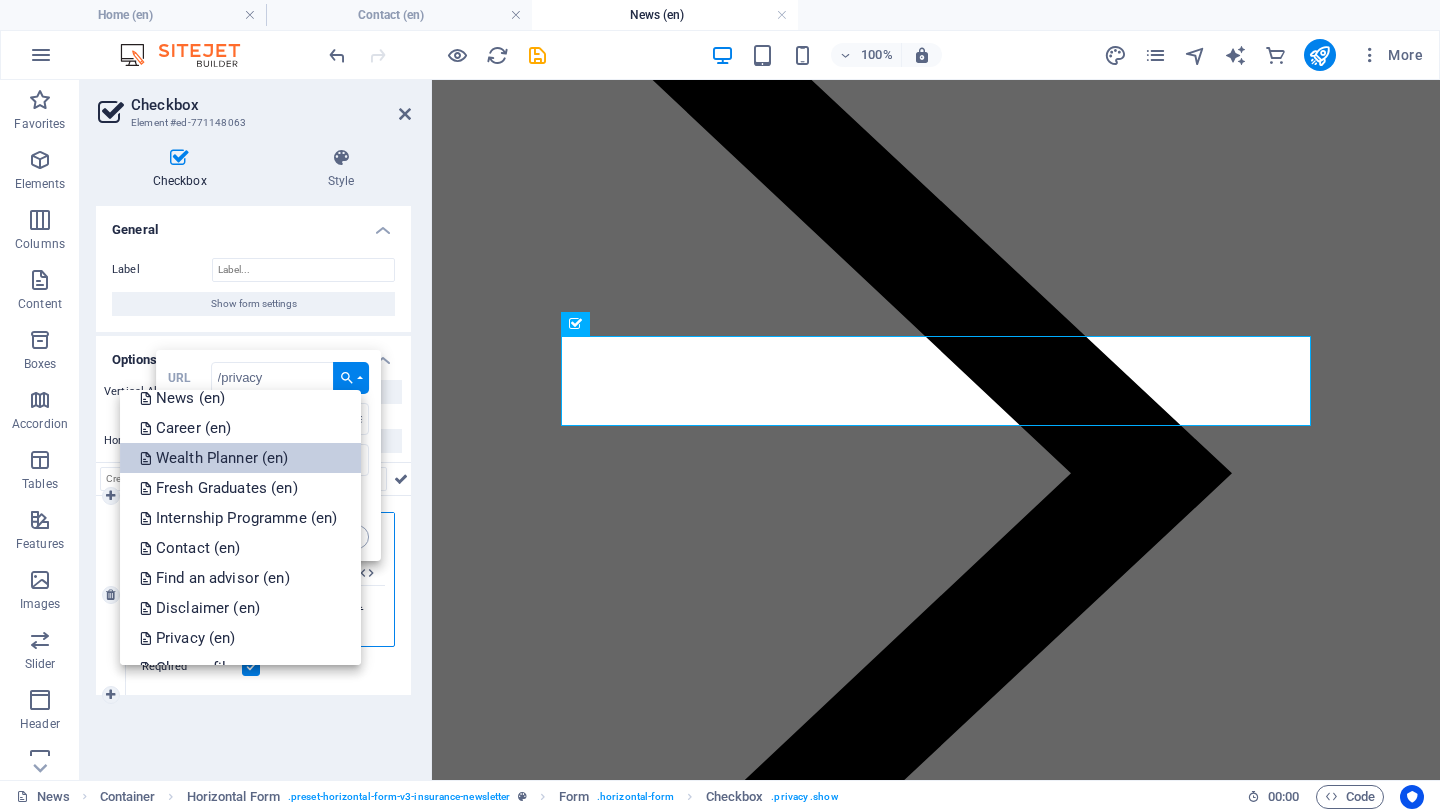 scroll, scrollTop: 257, scrollLeft: 0, axis: vertical 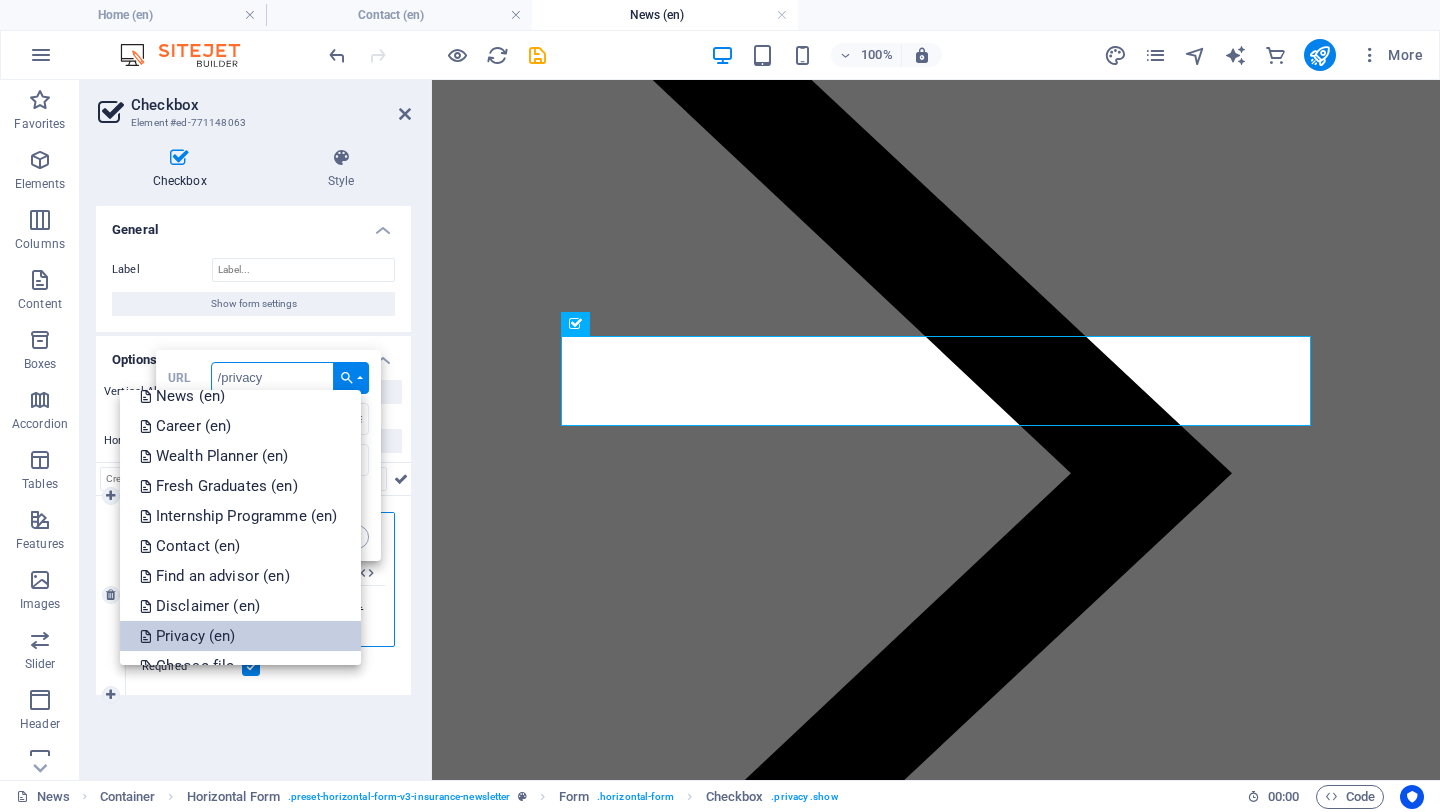 click on "Privacy (en)" at bounding box center (240, 636) 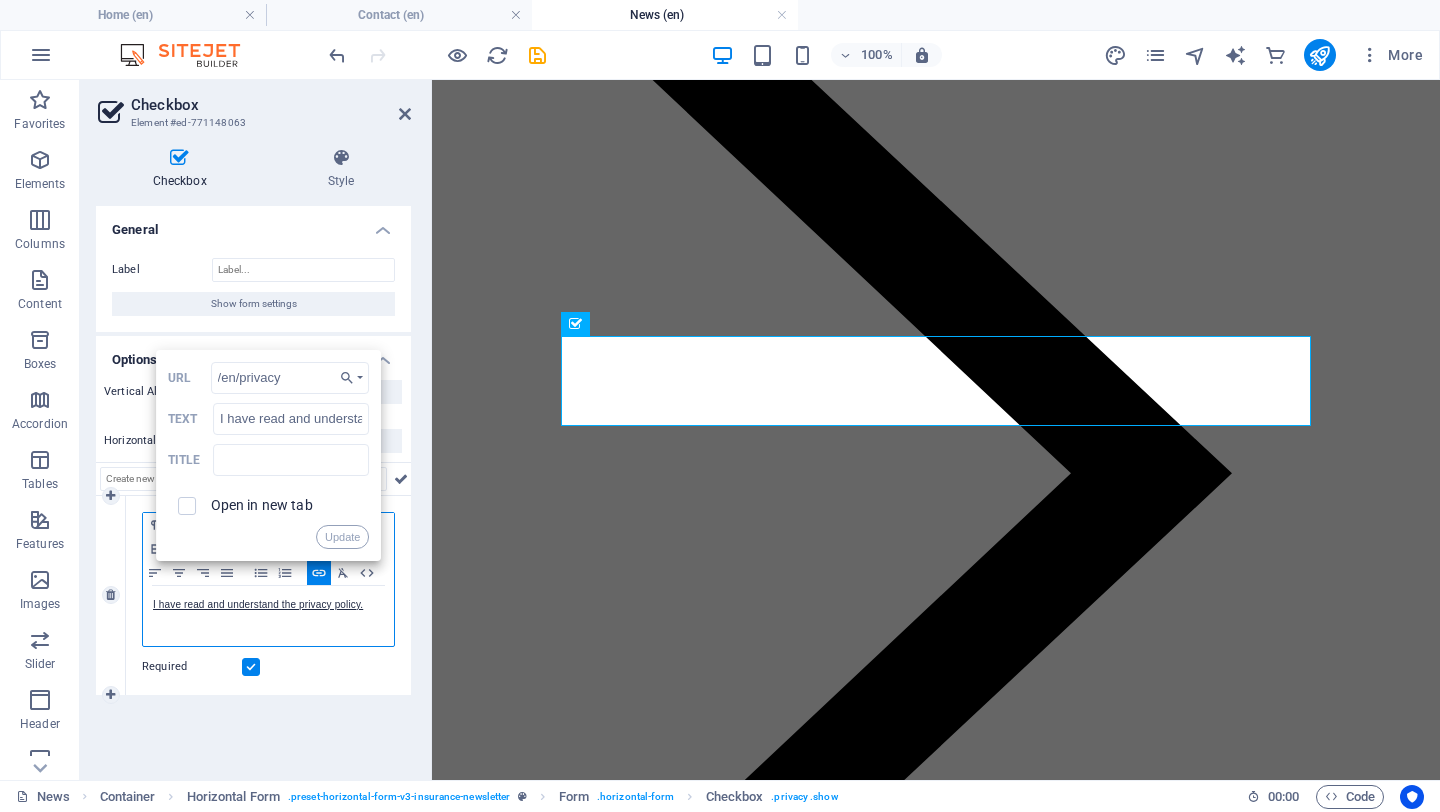 click on "Open in new tab" at bounding box center (262, 505) 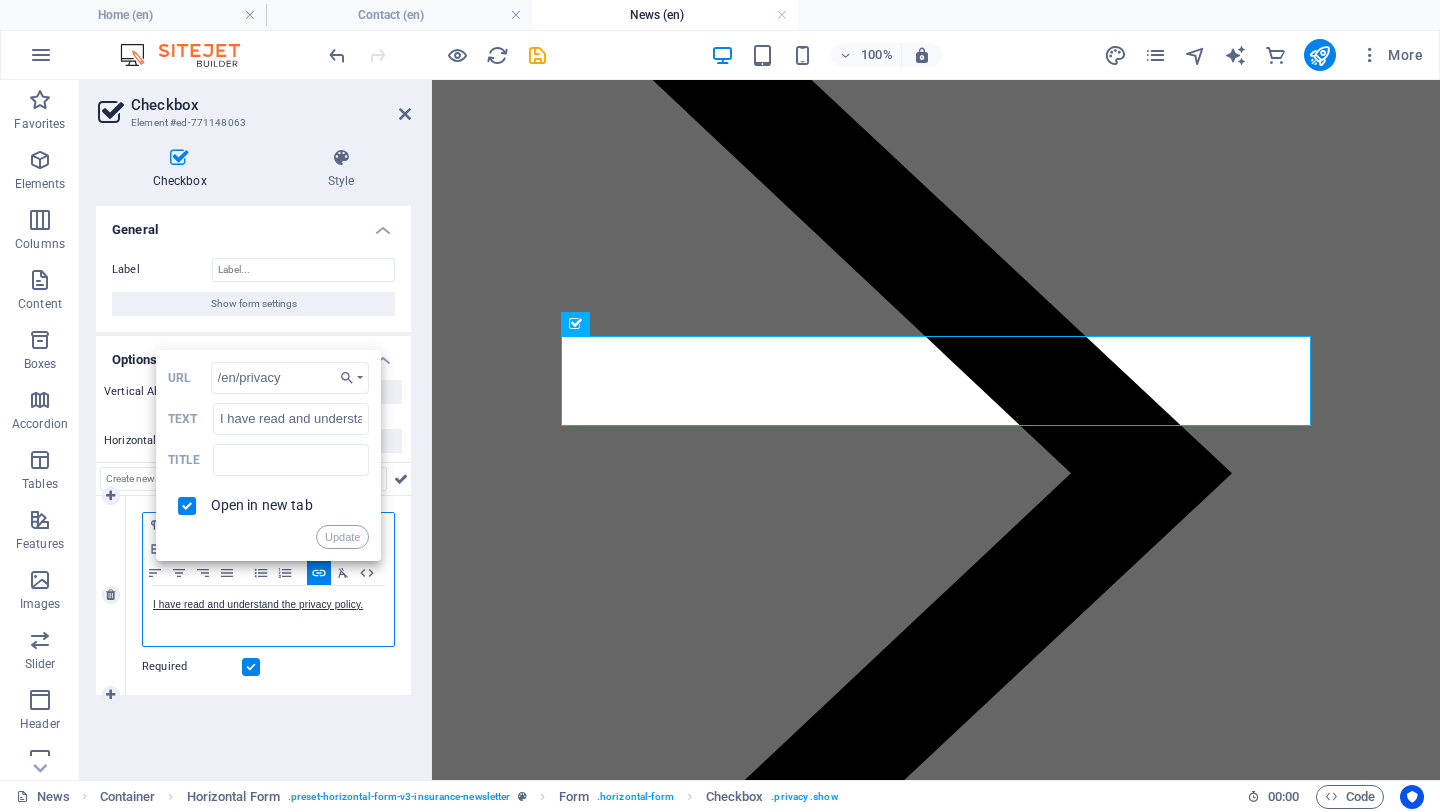 checkbox on "true" 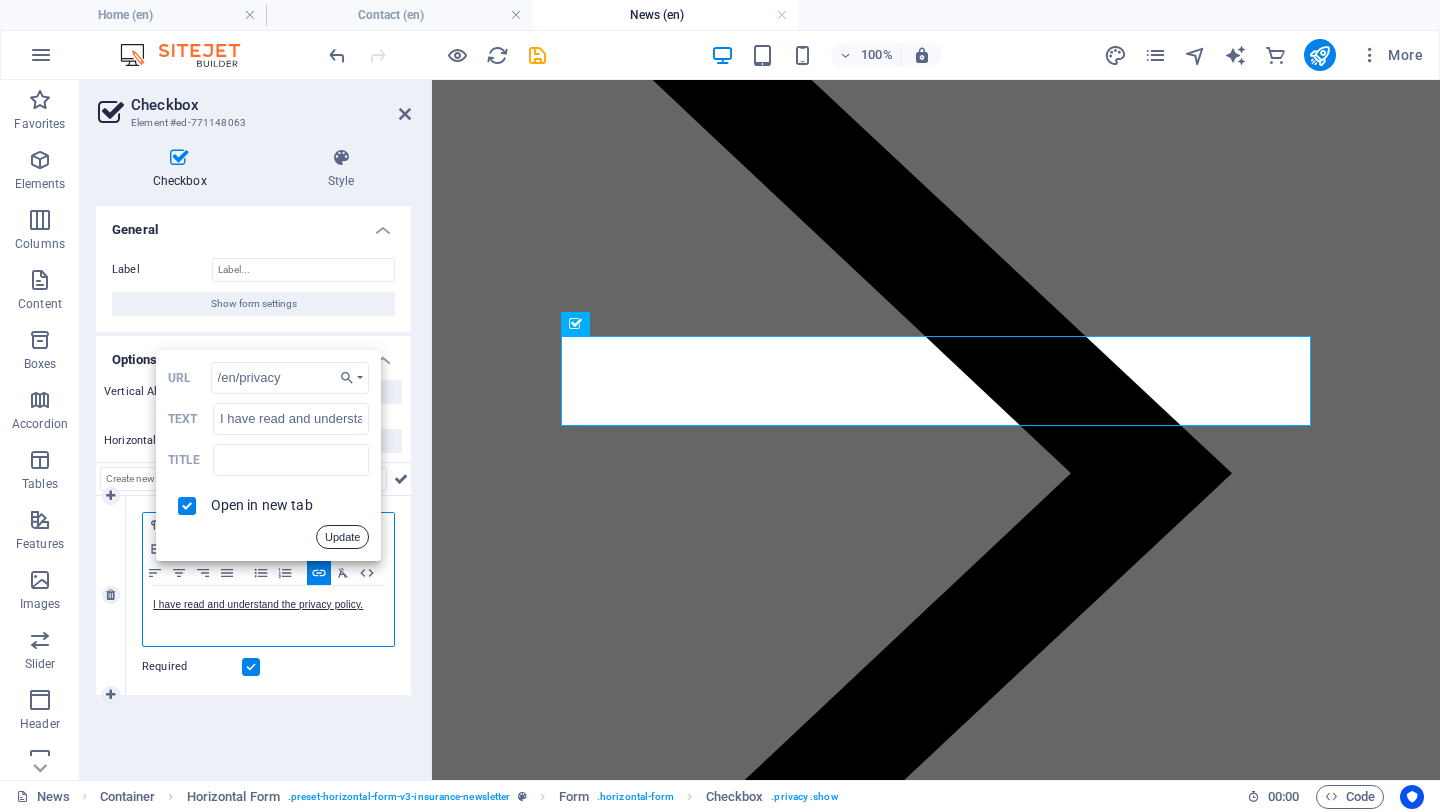 click on "Update" at bounding box center [342, 537] 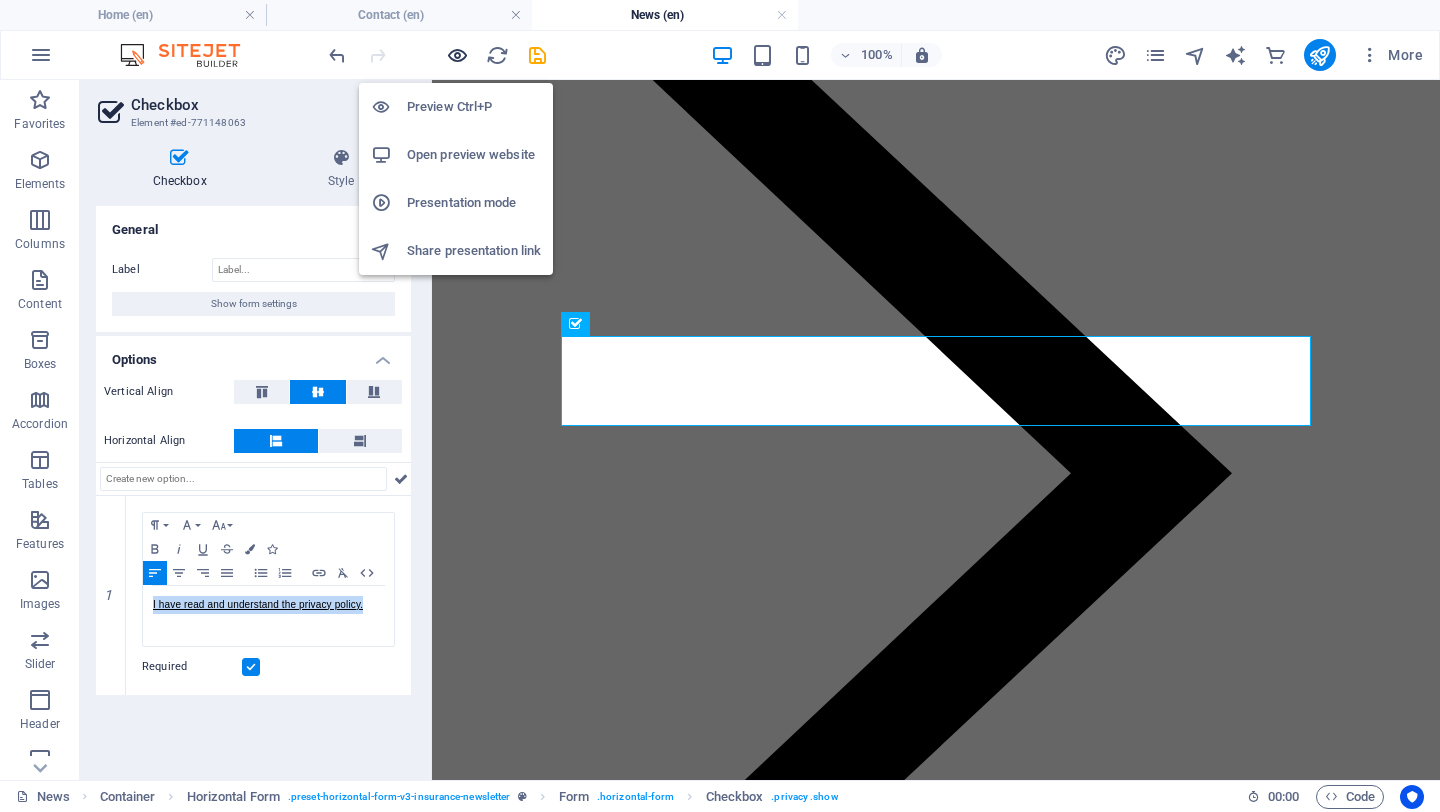 click at bounding box center (457, 55) 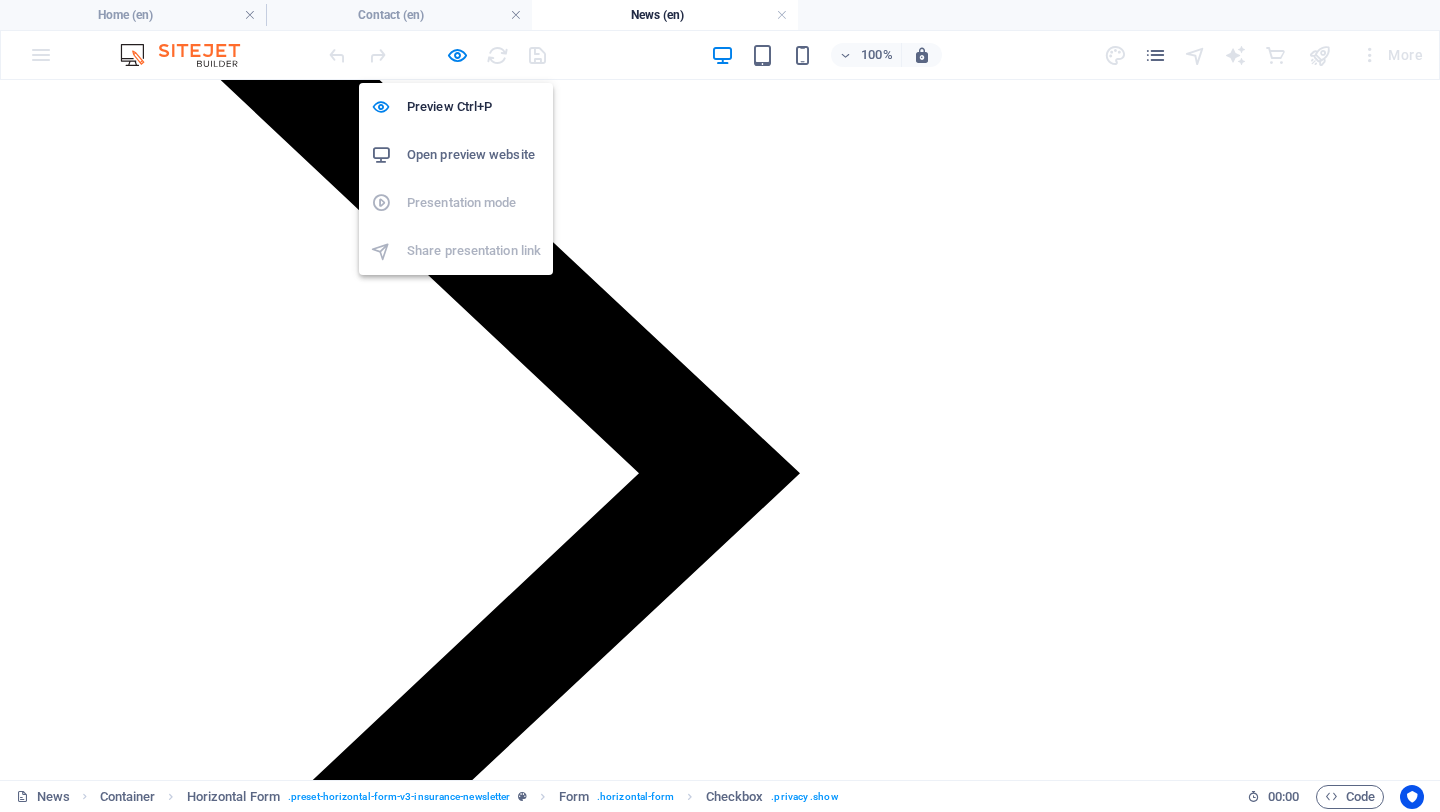 scroll, scrollTop: 1409, scrollLeft: 0, axis: vertical 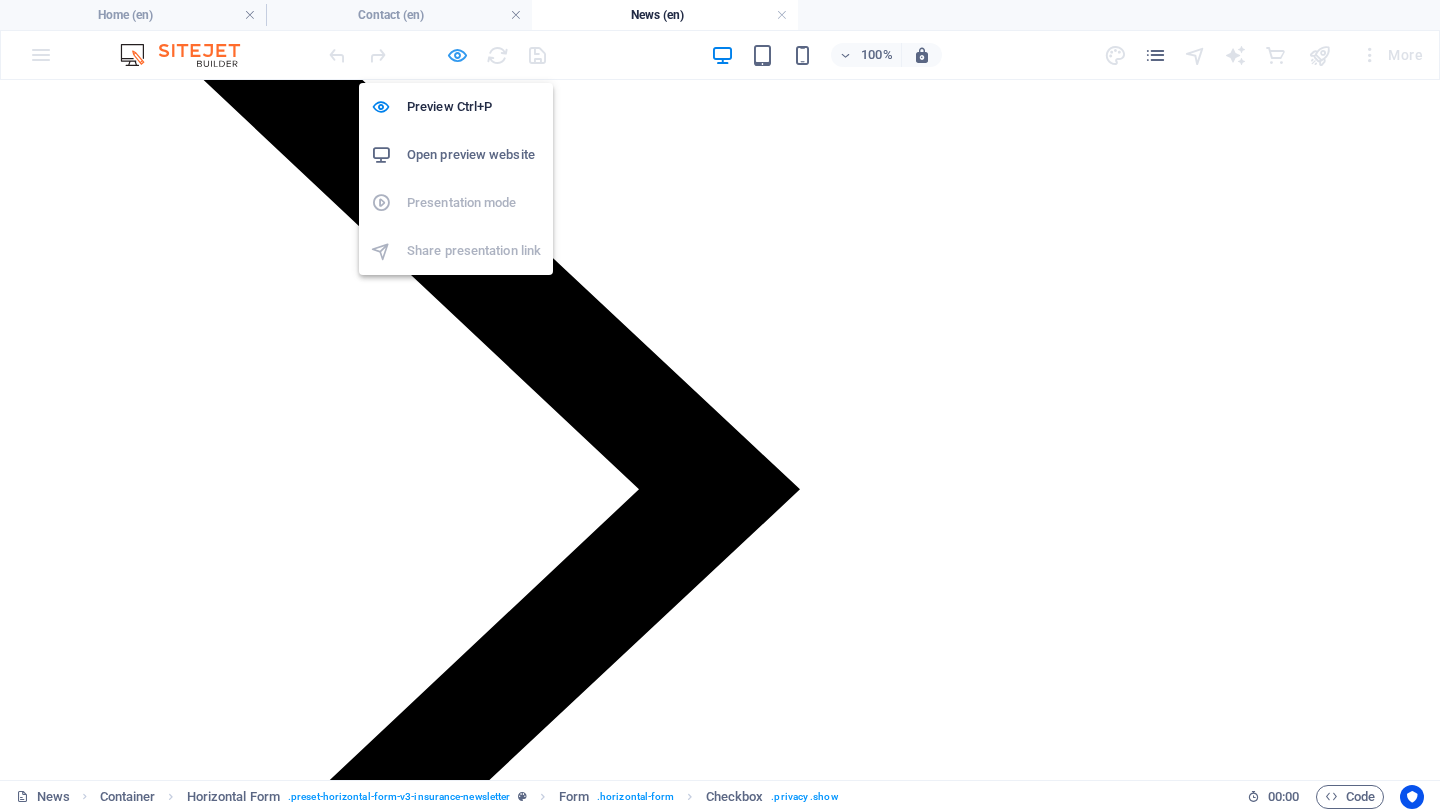 click at bounding box center [457, 55] 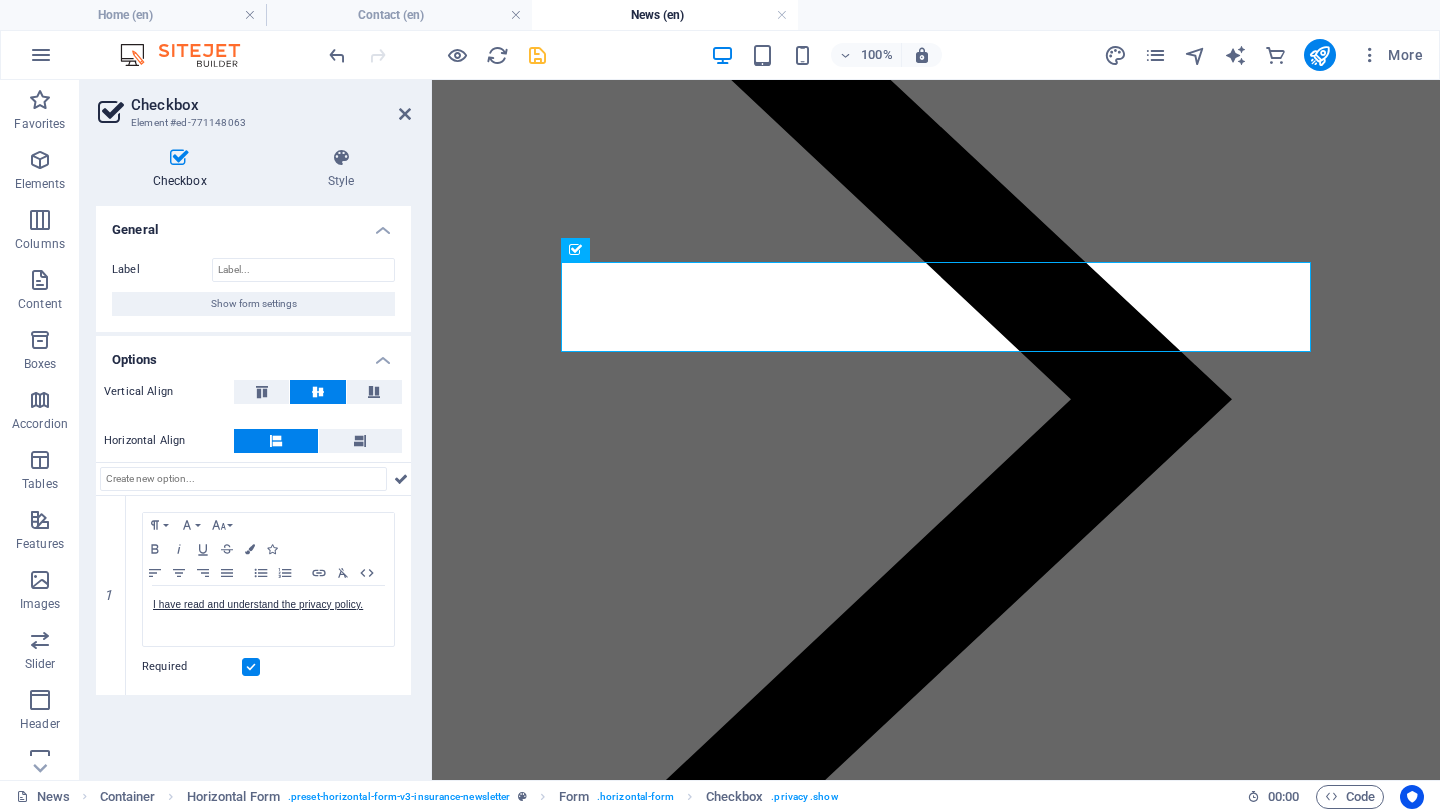 click at bounding box center (537, 55) 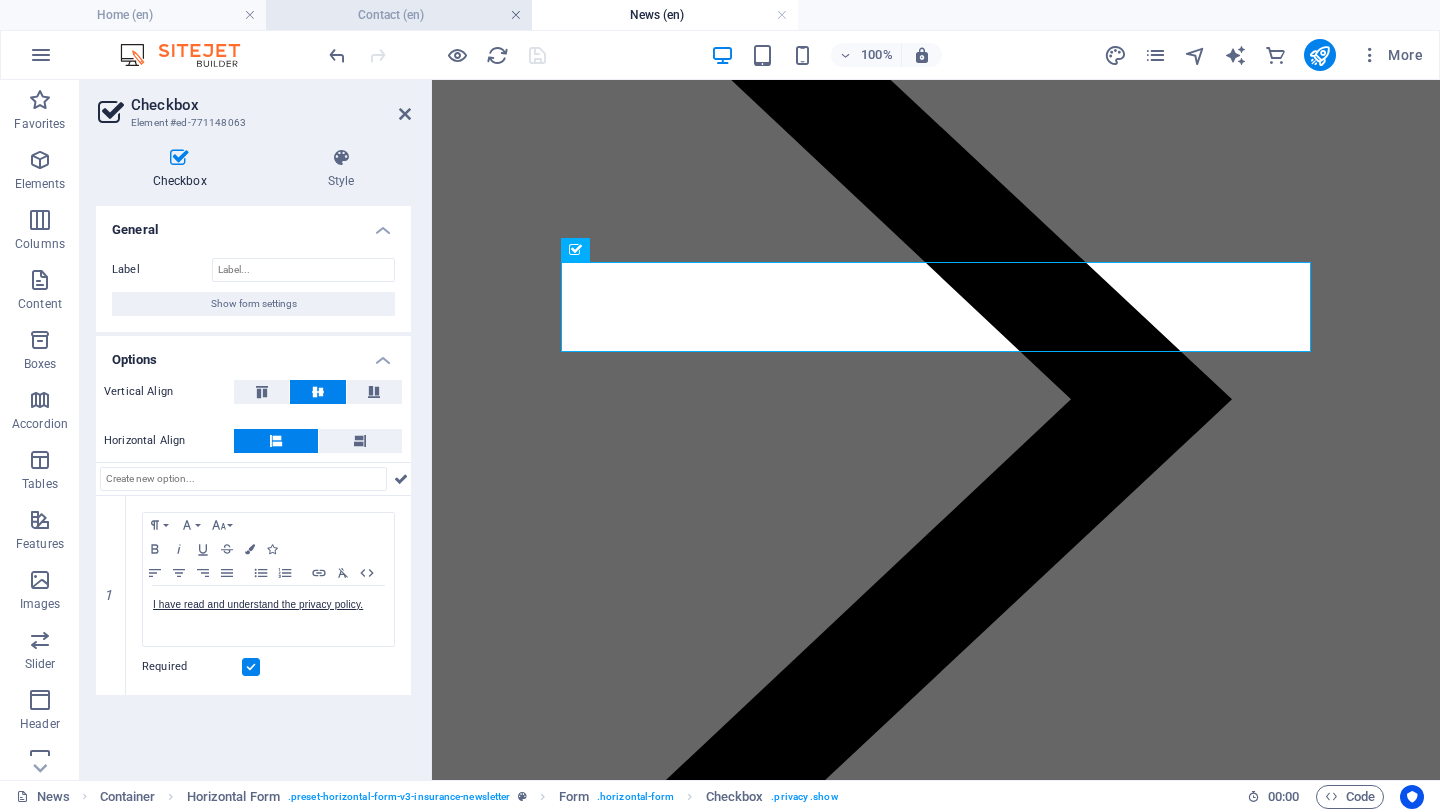 click at bounding box center (516, 15) 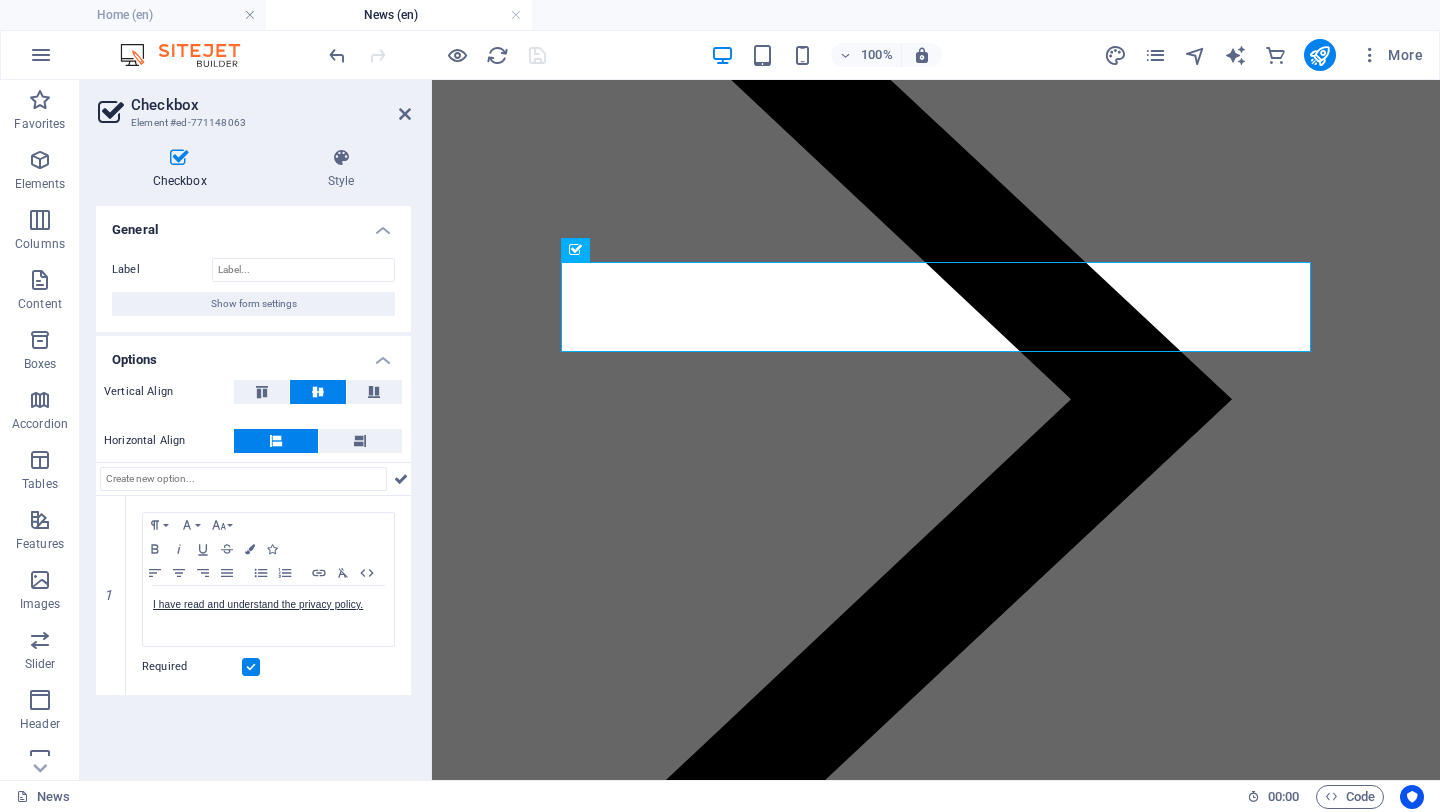 click at bounding box center (516, 15) 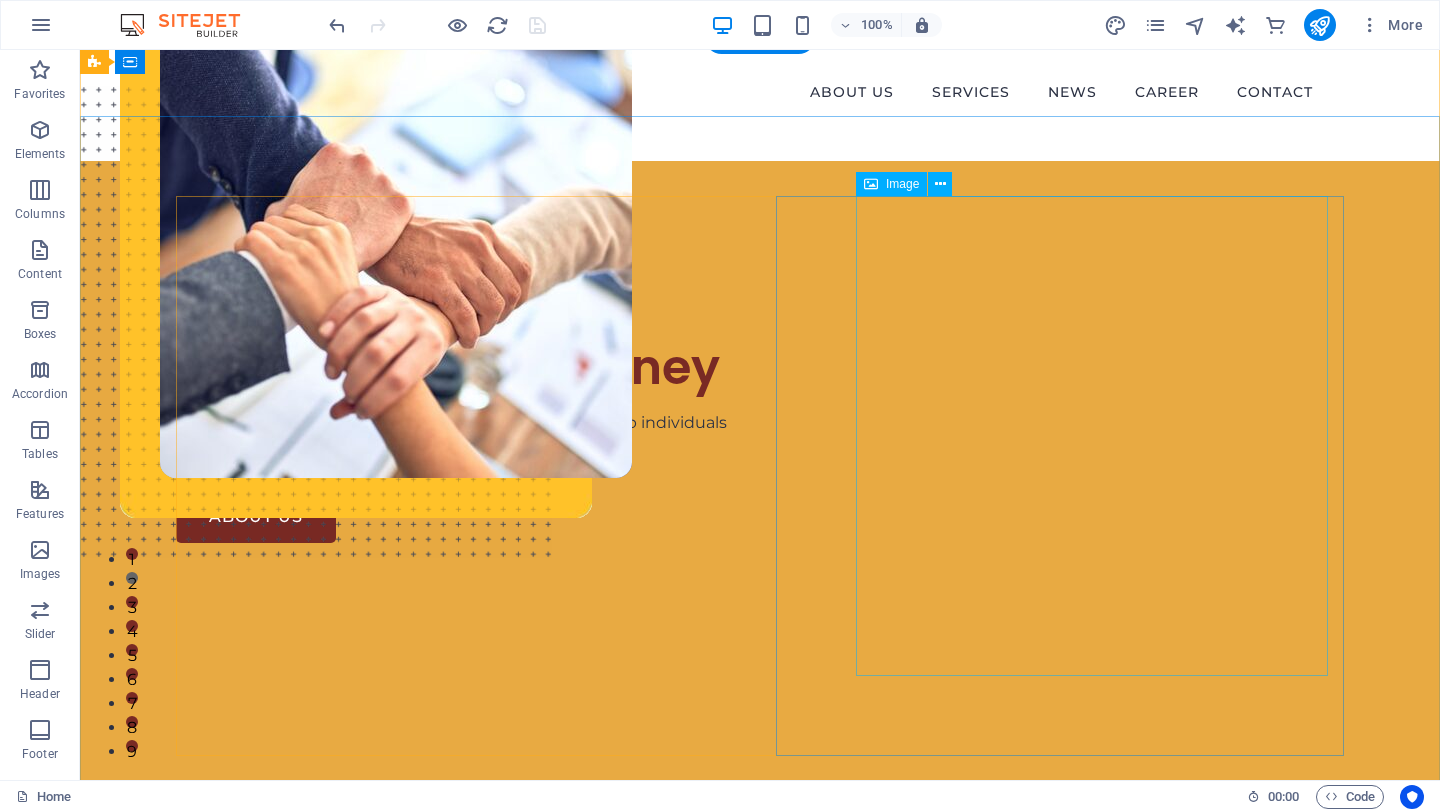 scroll, scrollTop: 0, scrollLeft: 0, axis: both 